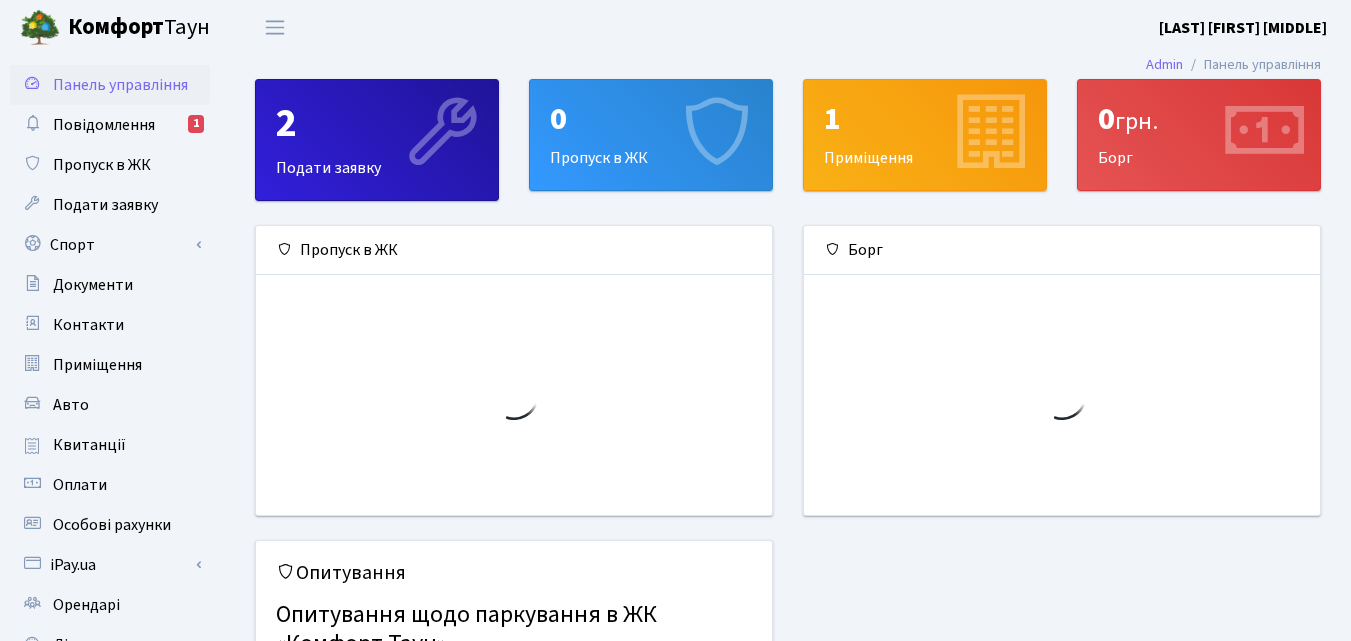 scroll, scrollTop: 0, scrollLeft: 0, axis: both 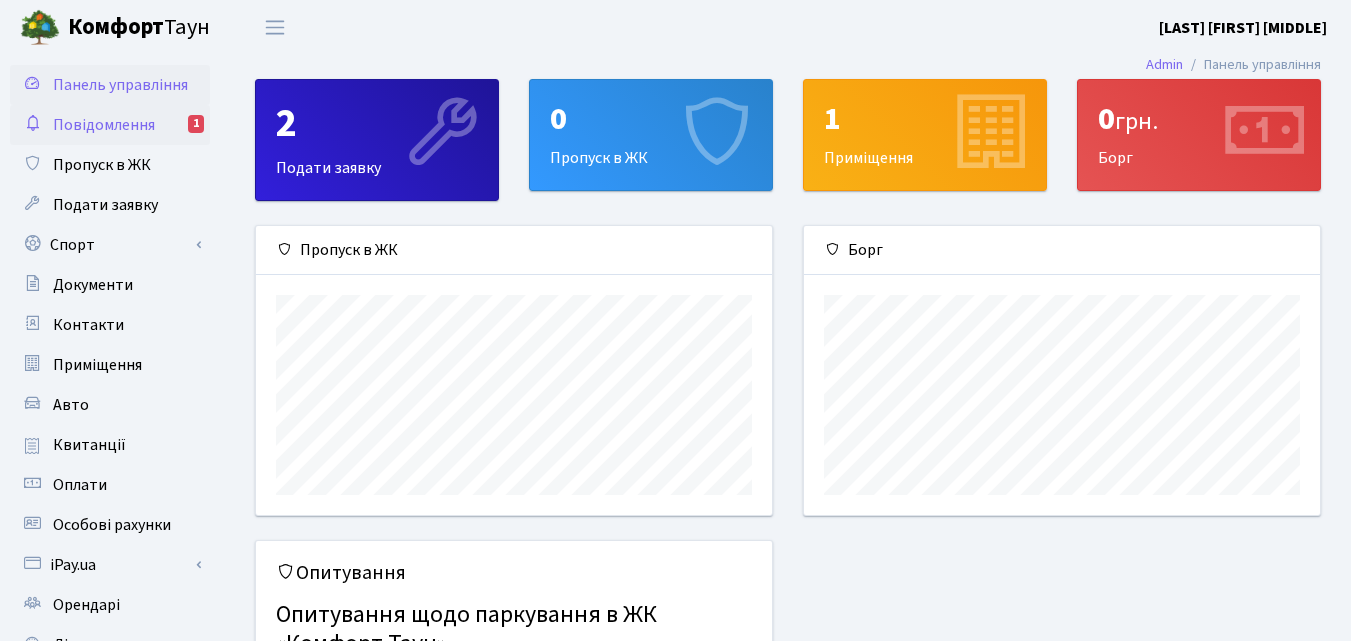click on "Повідомлення" at bounding box center [104, 125] 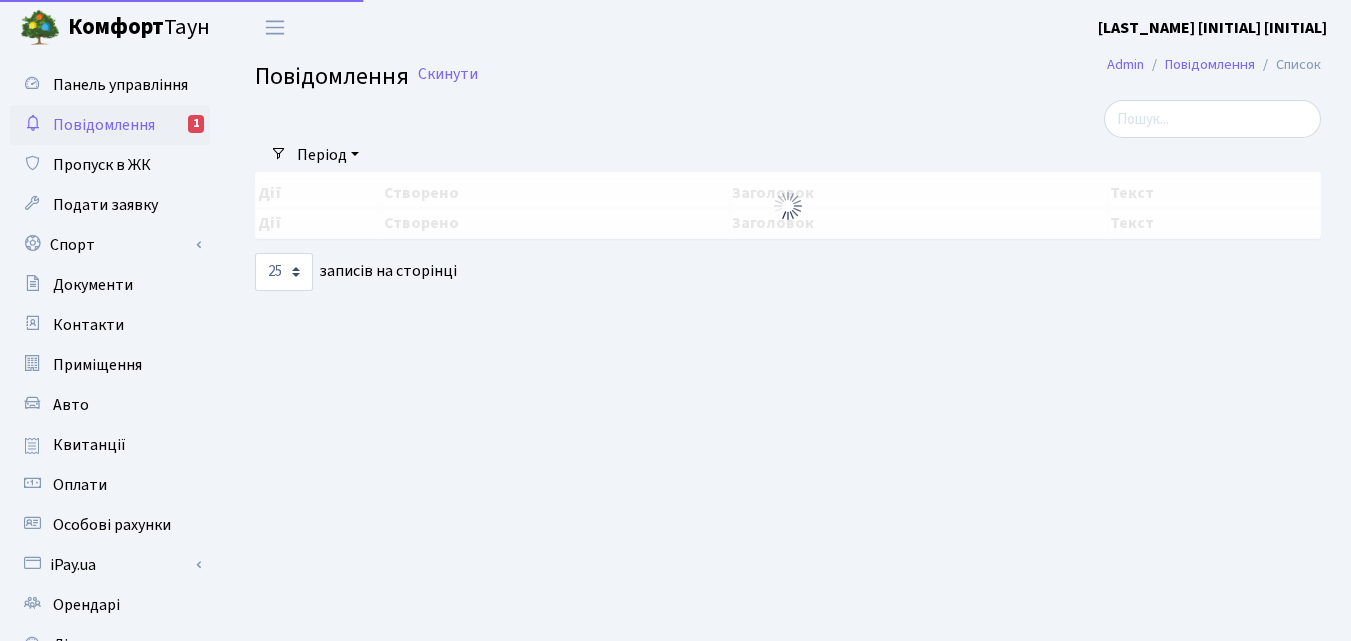 select on "25" 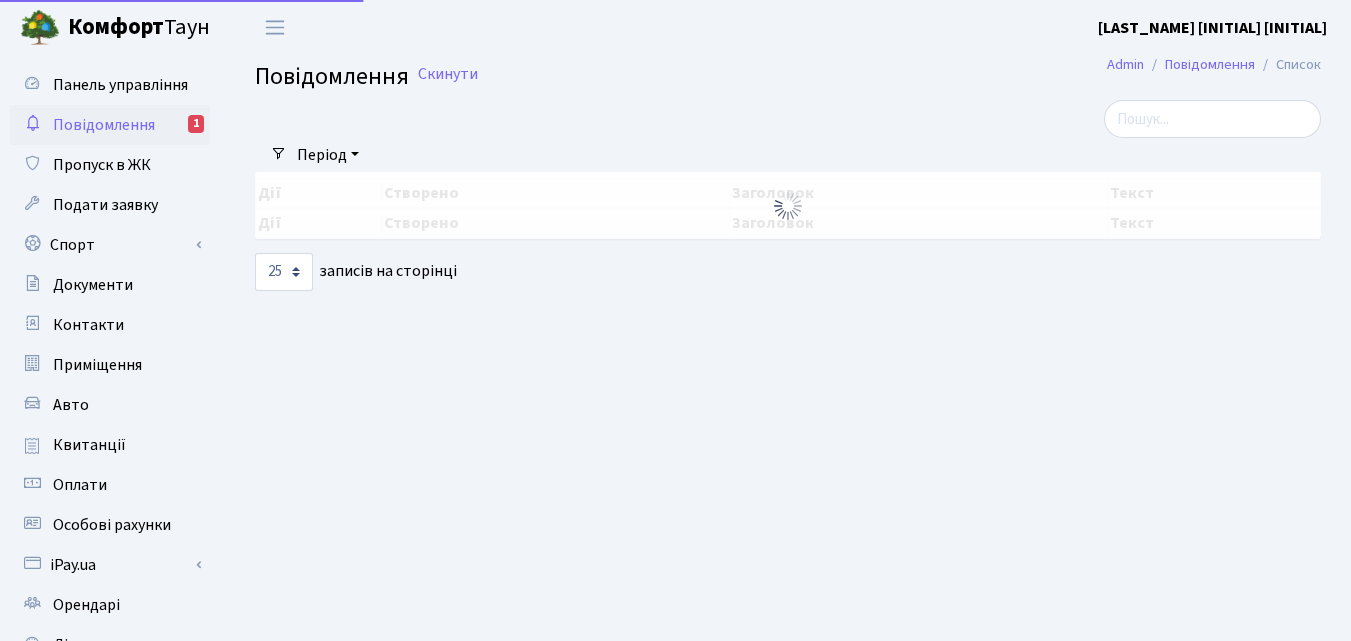 scroll, scrollTop: 0, scrollLeft: 0, axis: both 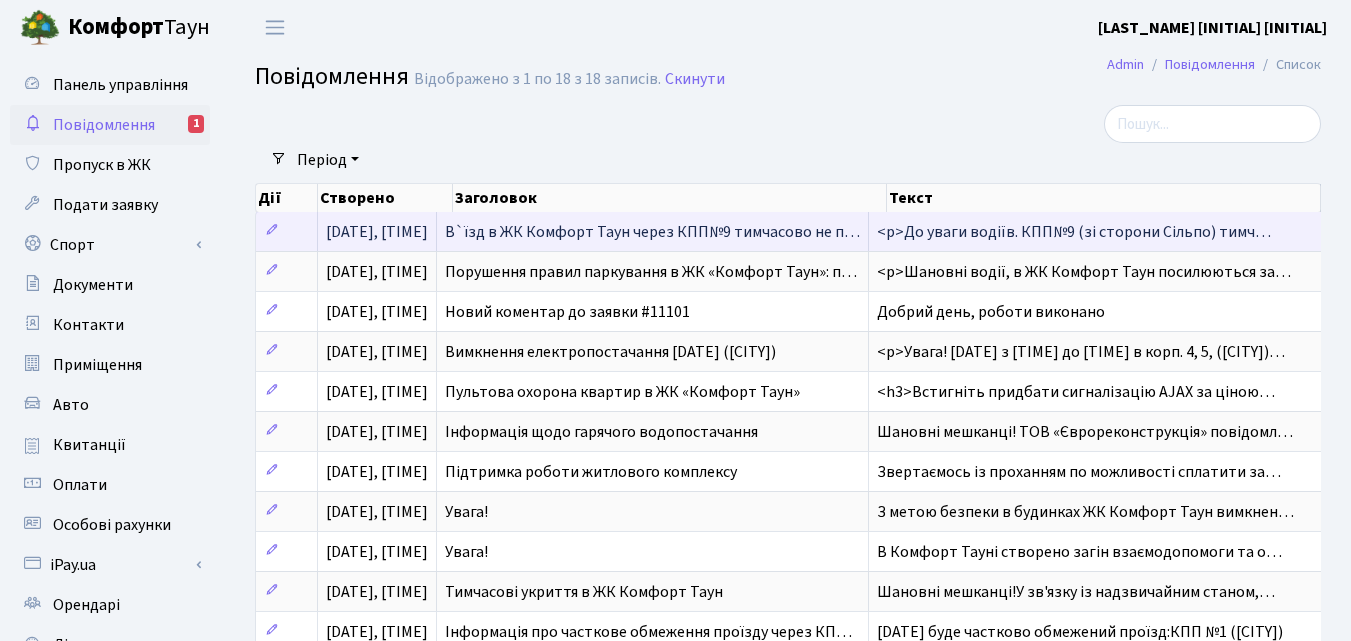 click on "В`їзд в ЖК Комфорт Таун через КПП№9 тимчасово не п…" at bounding box center [652, 232] 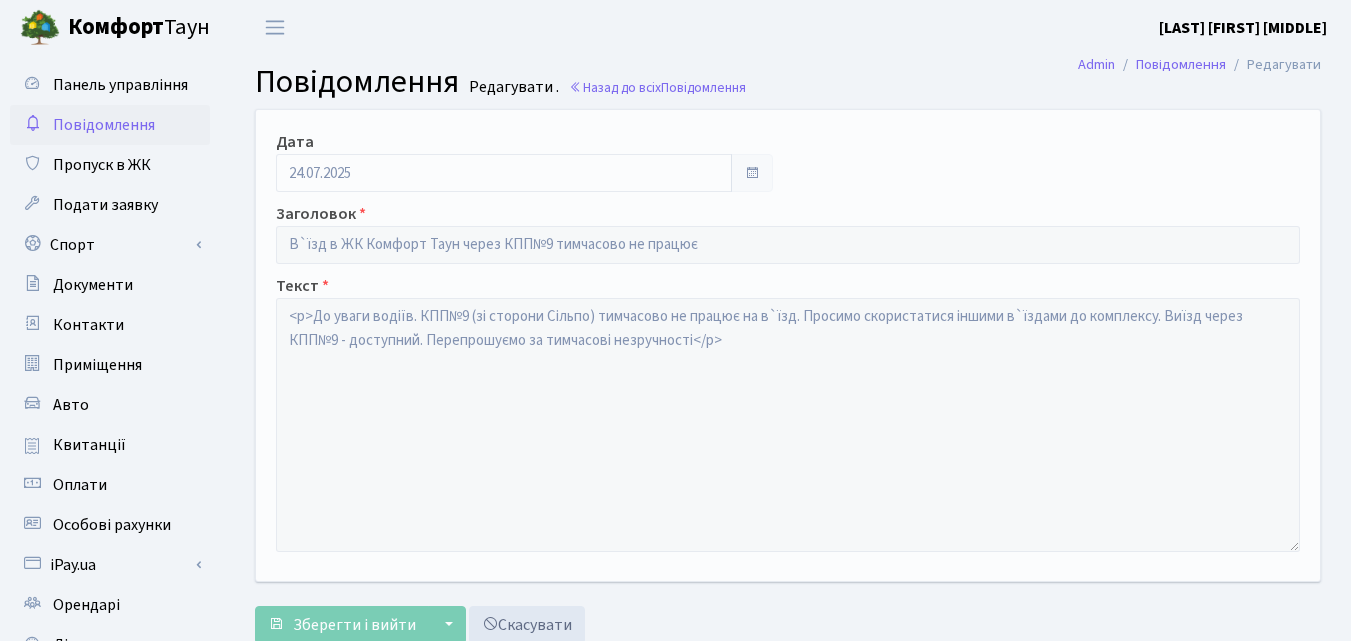 scroll, scrollTop: 0, scrollLeft: 0, axis: both 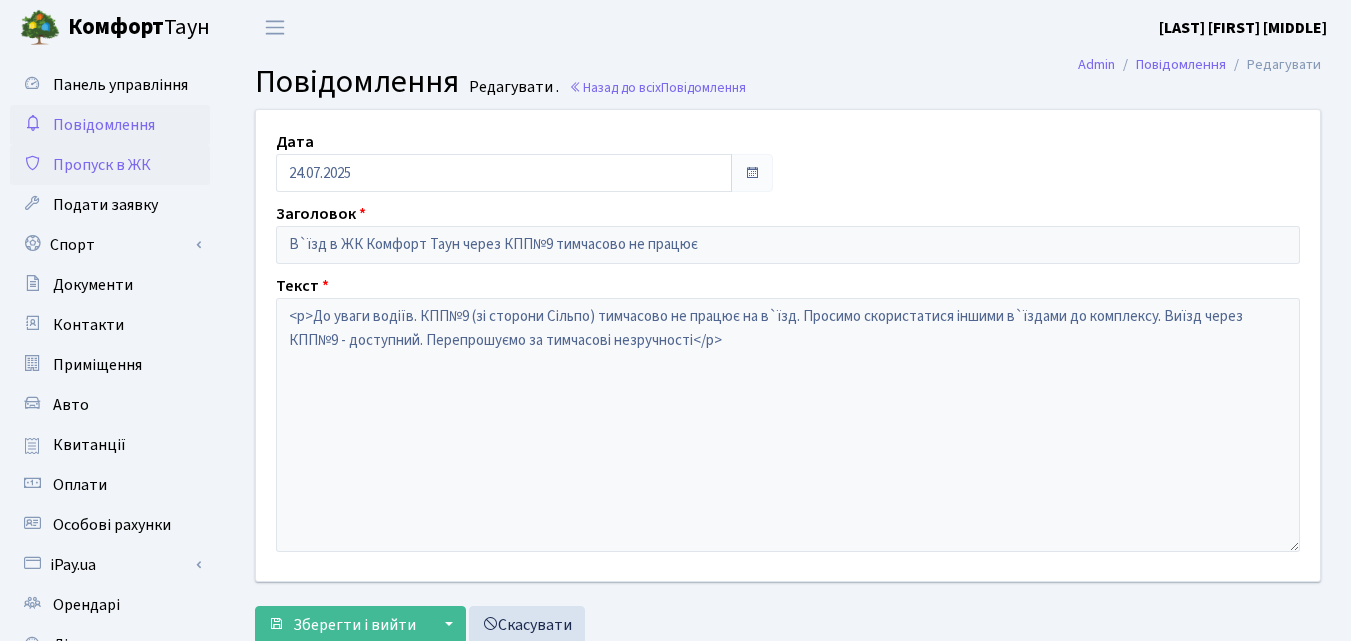 click on "Пропуск в ЖК" at bounding box center [102, 165] 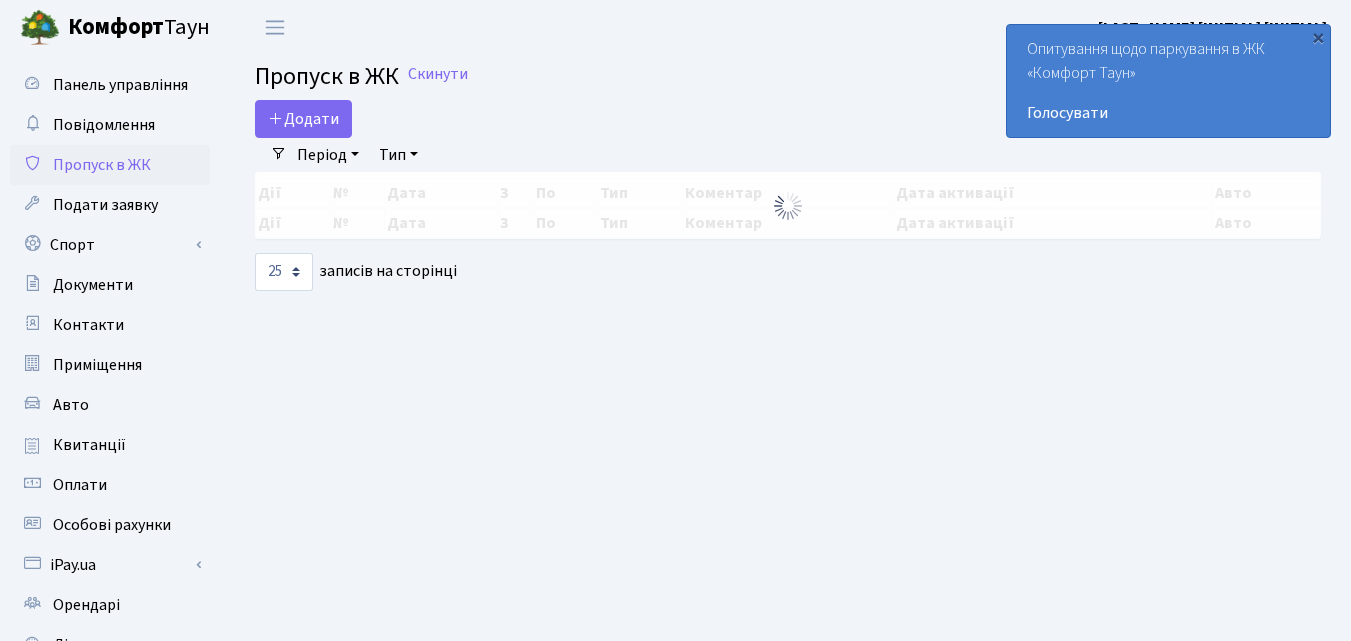 select on "25" 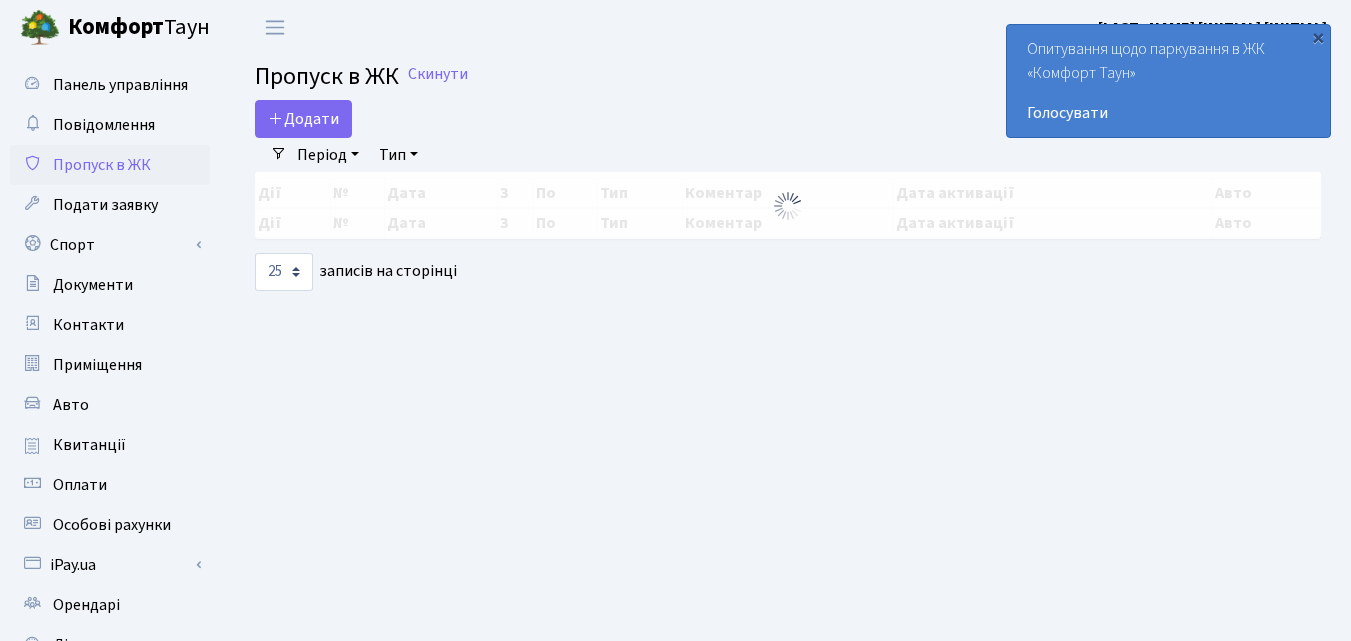 scroll, scrollTop: 0, scrollLeft: 0, axis: both 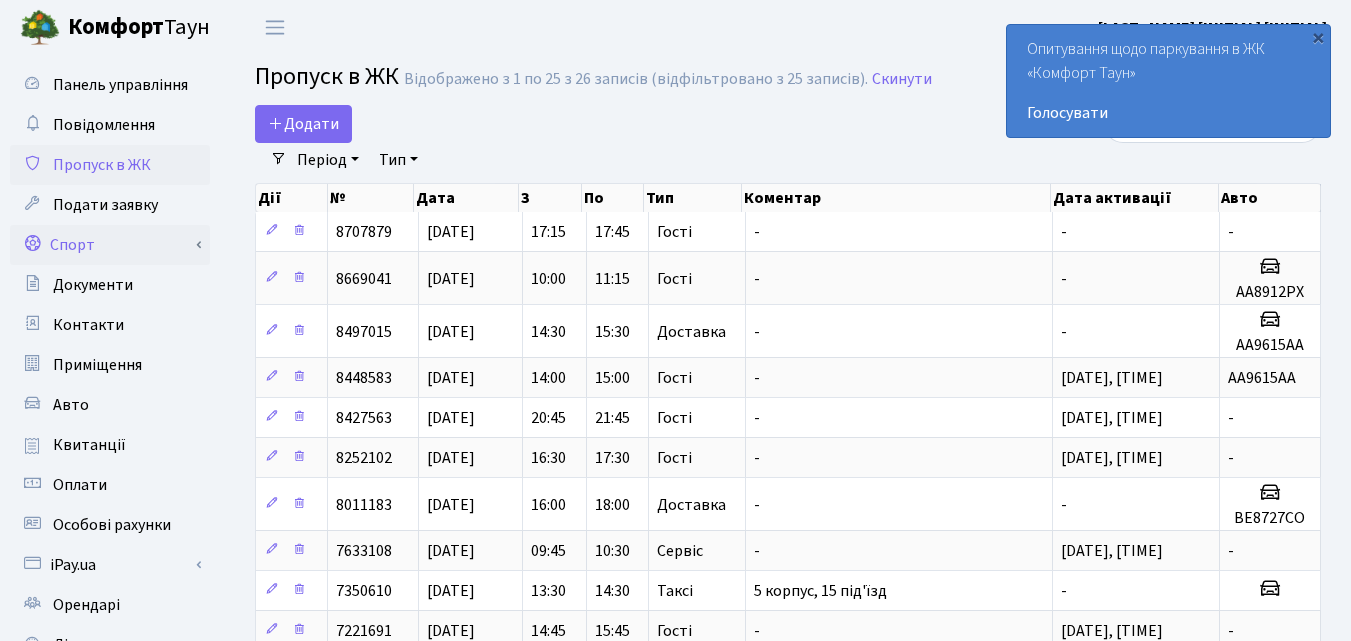 click on "Спорт" at bounding box center [110, 245] 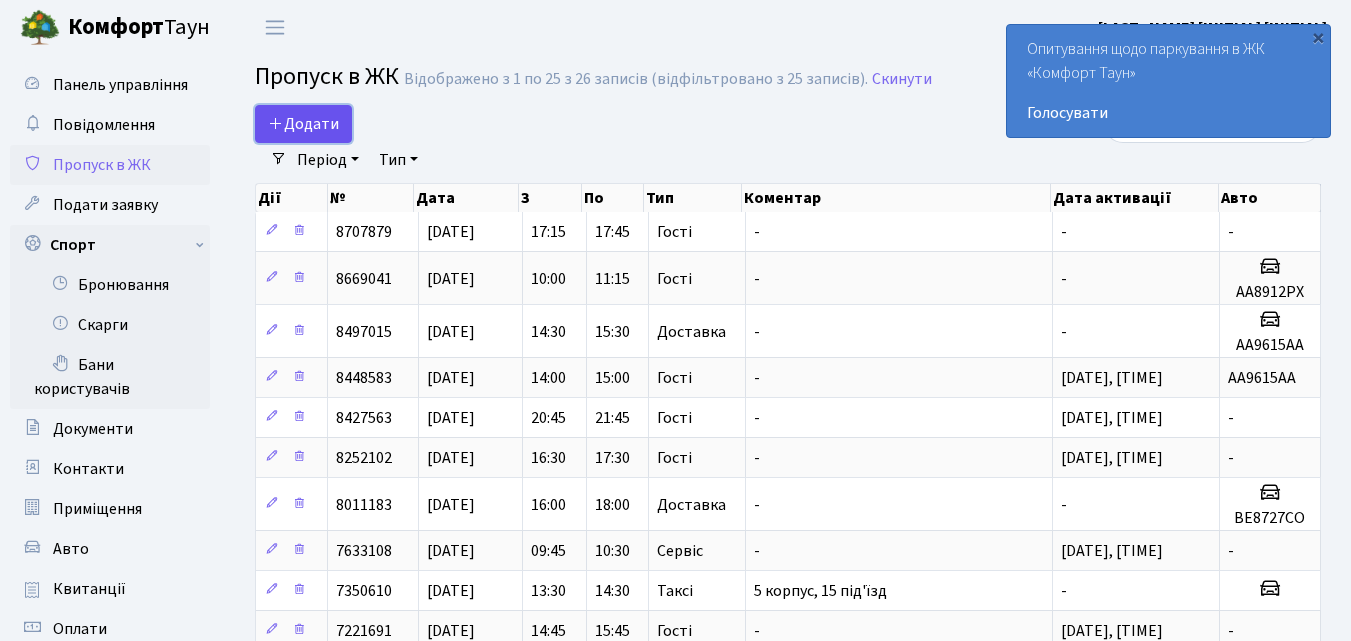 click on "Додати" at bounding box center (303, 124) 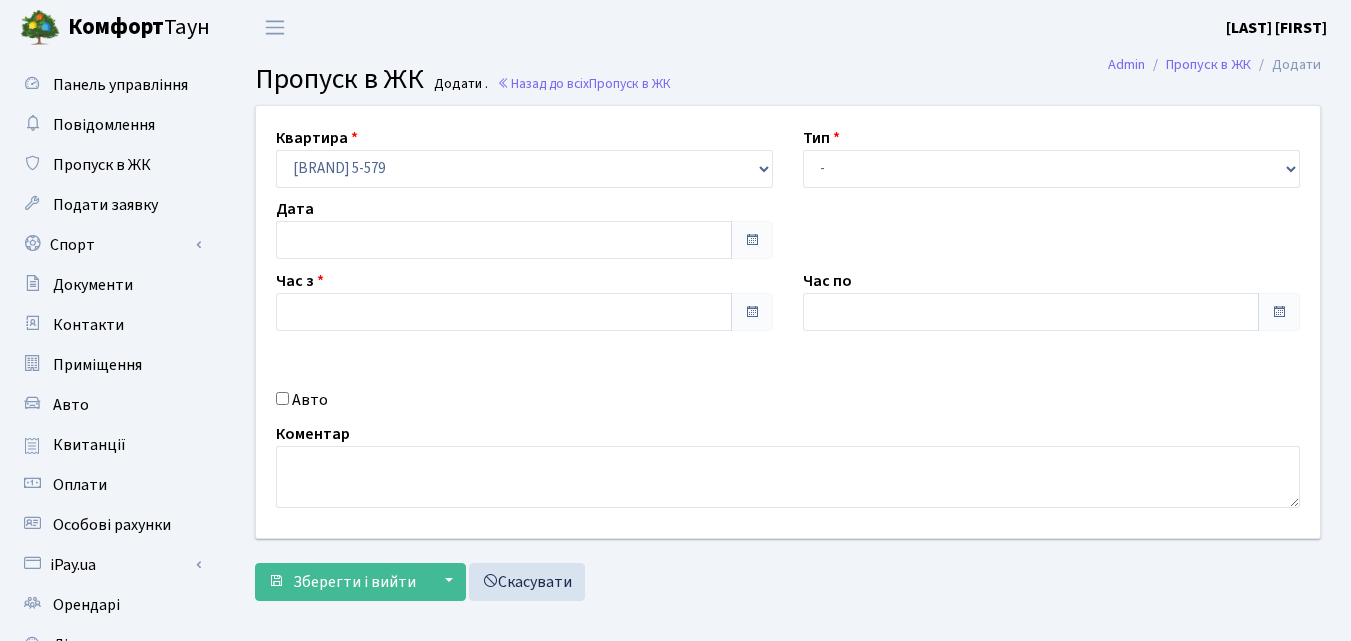 scroll, scrollTop: 0, scrollLeft: 0, axis: both 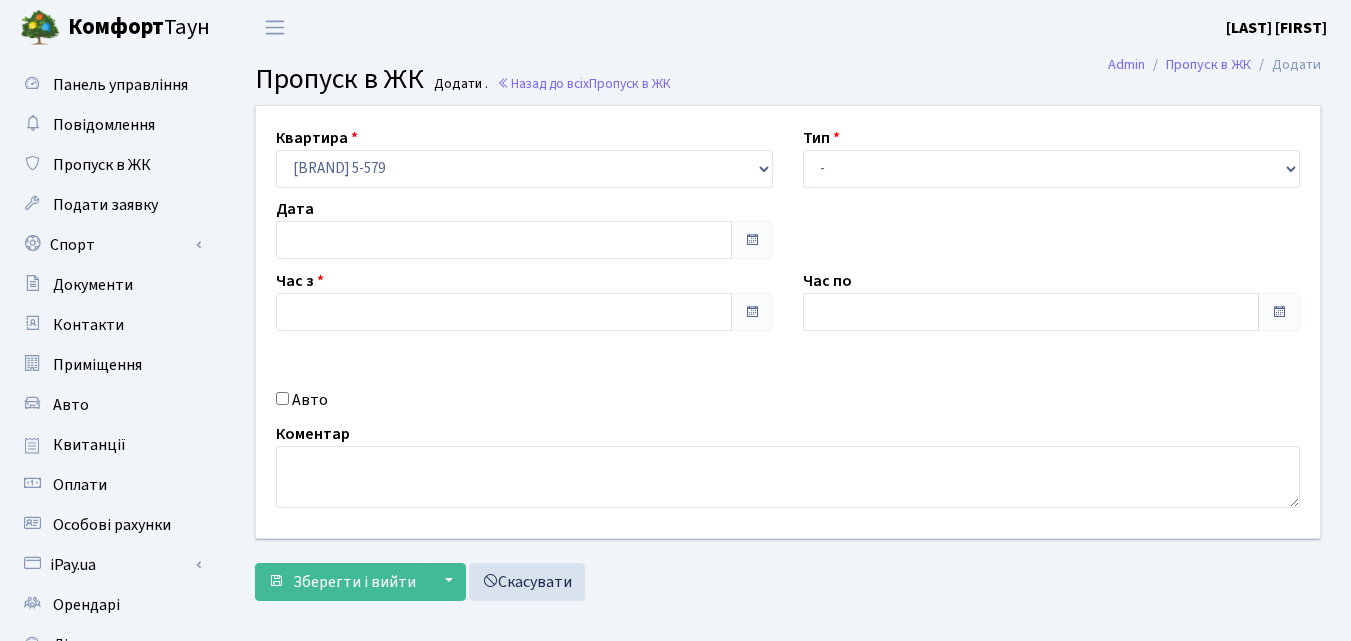 type on "05.08.2025" 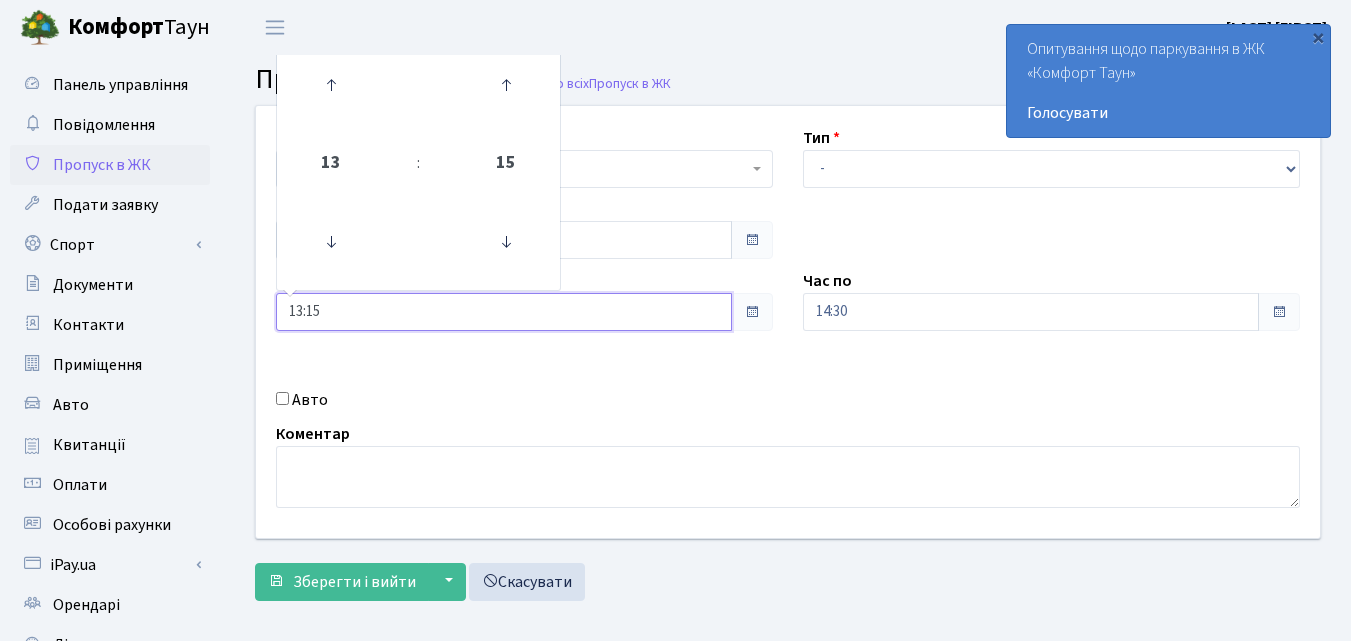 click on "13:15" at bounding box center [504, 312] 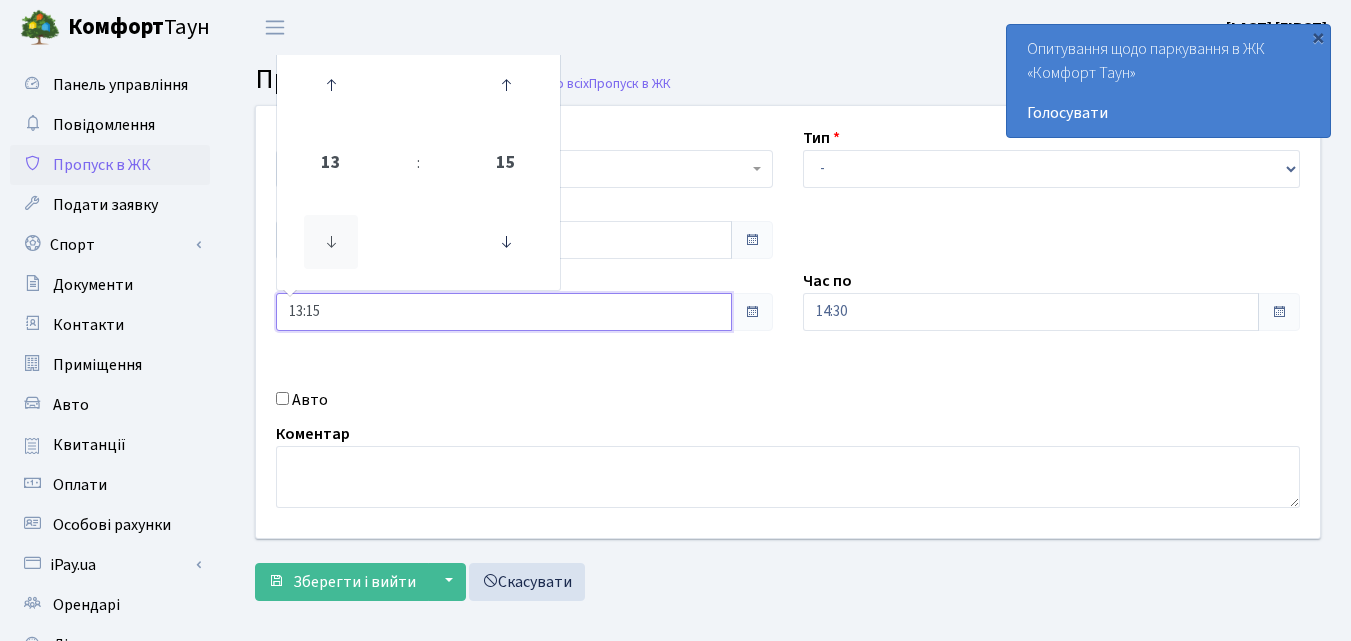 click at bounding box center [331, 242] 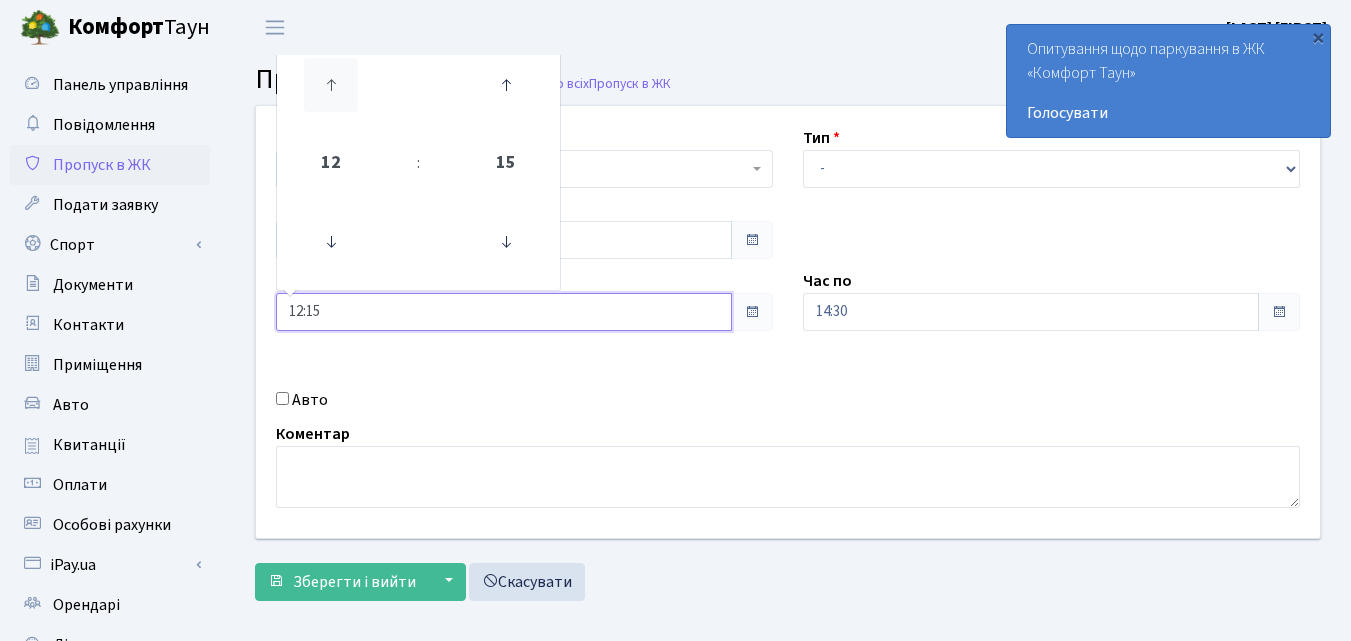 click at bounding box center (331, 85) 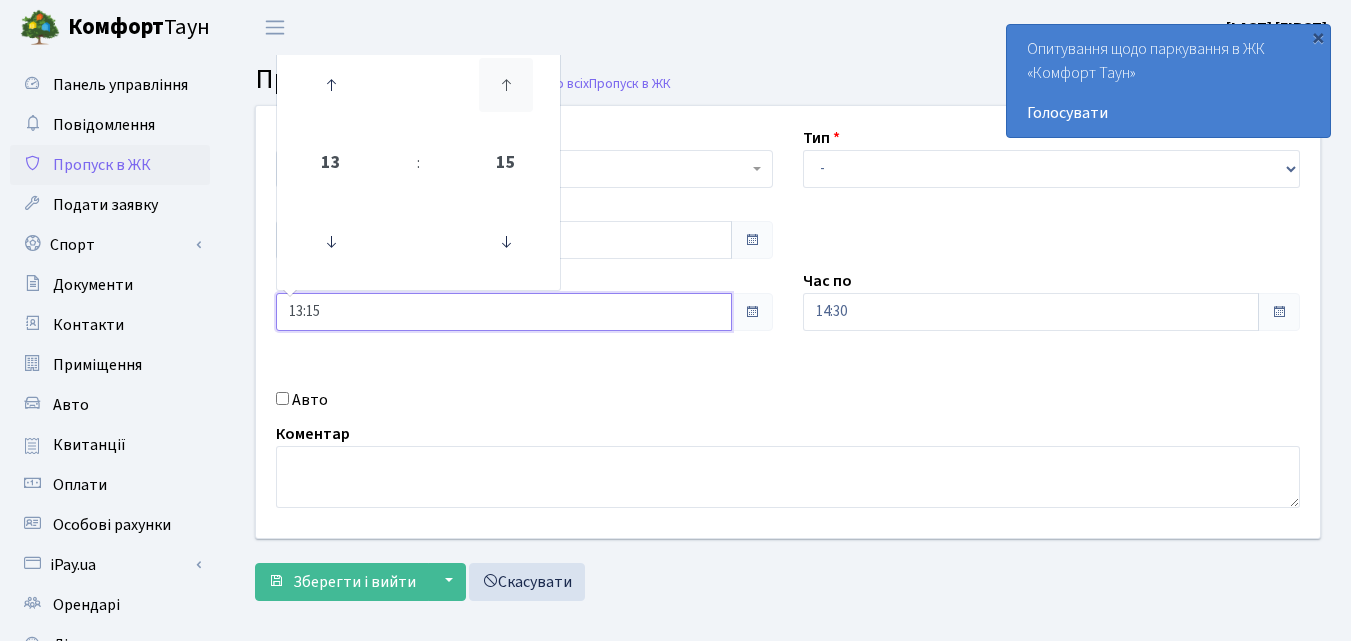 click at bounding box center [506, 85] 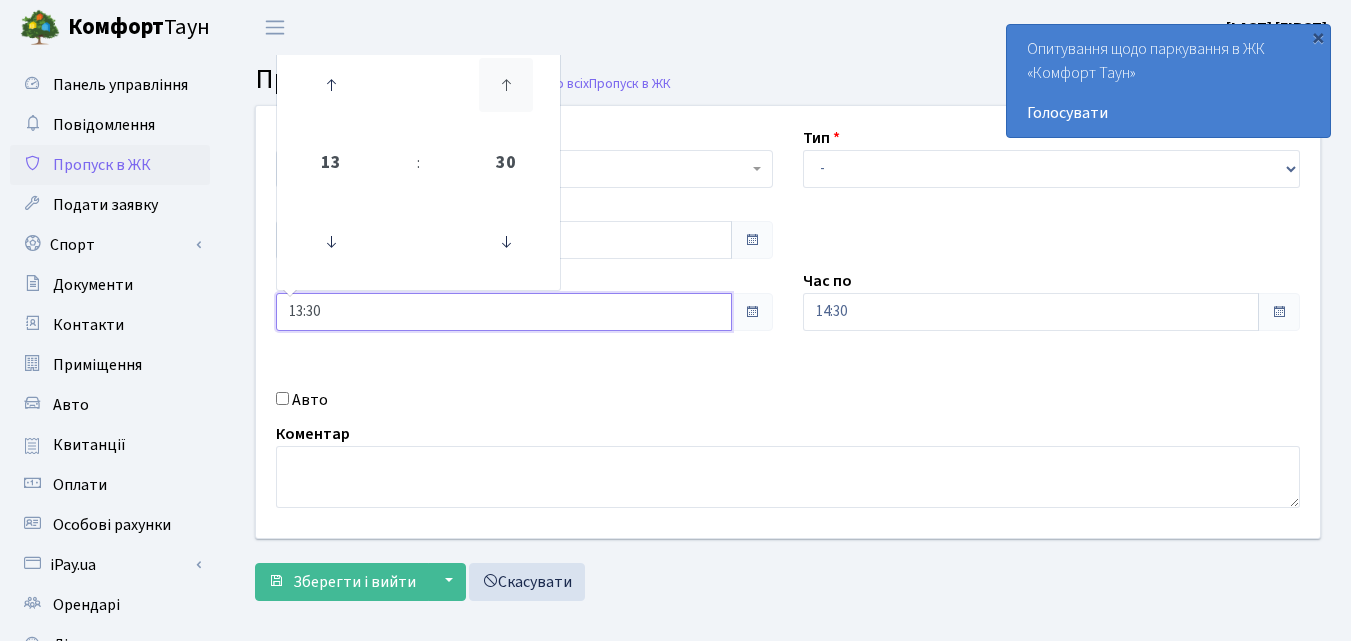 click at bounding box center (506, 85) 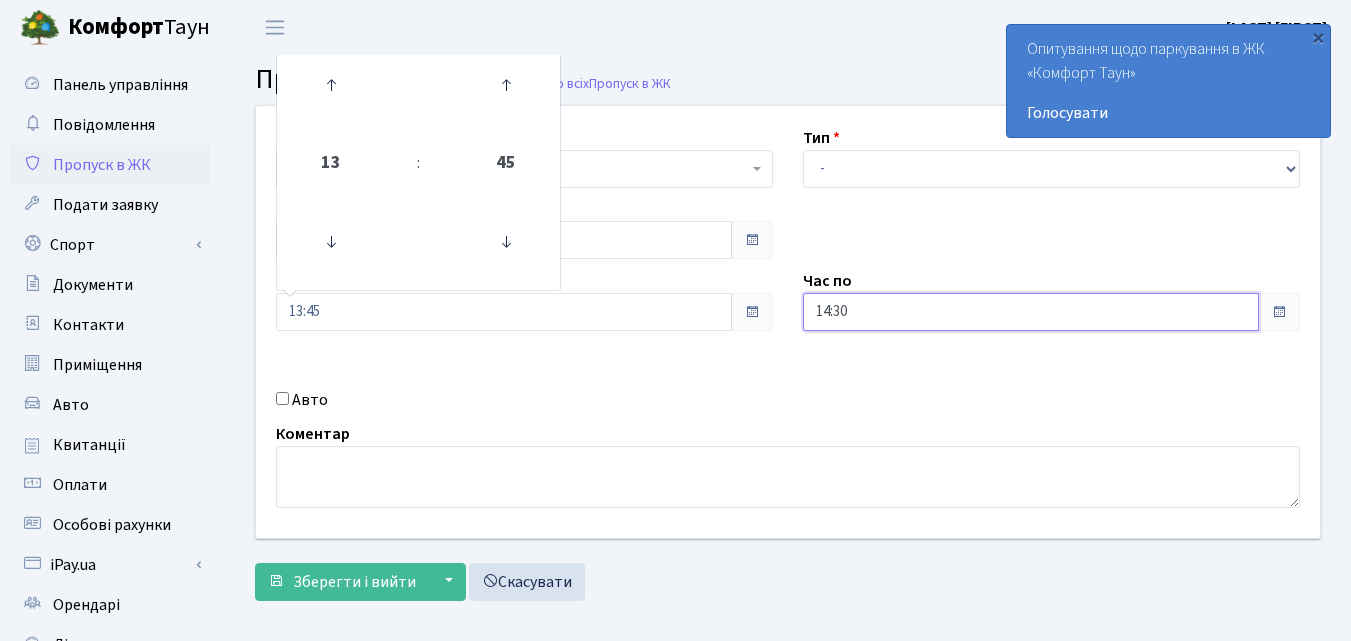 click on "14:30" at bounding box center (1031, 312) 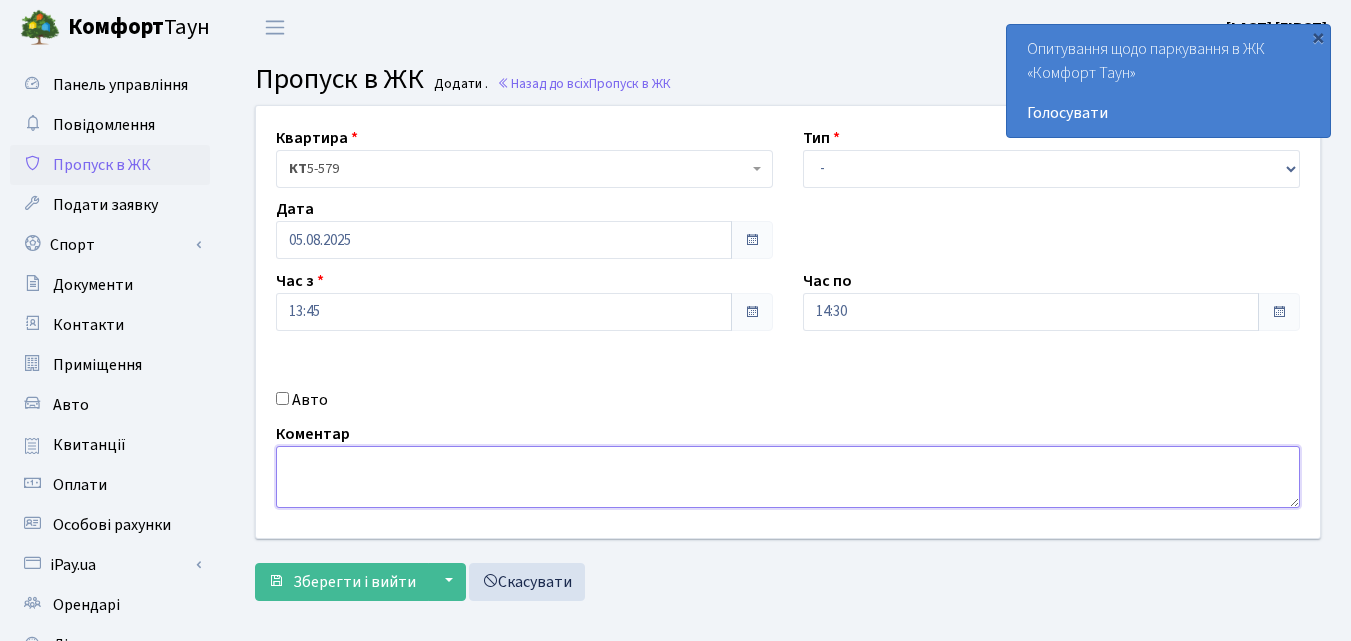 click at bounding box center [788, 477] 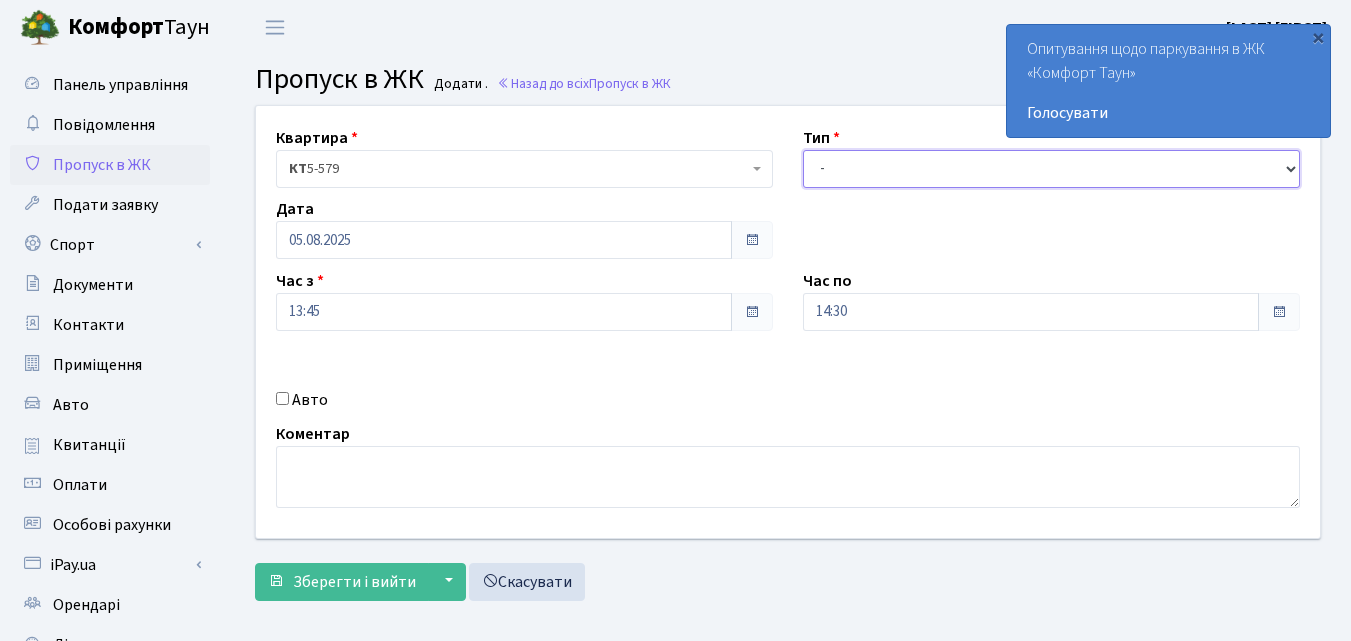 click on "-
Доставка
Таксі
Гості
Сервіс" at bounding box center (1051, 169) 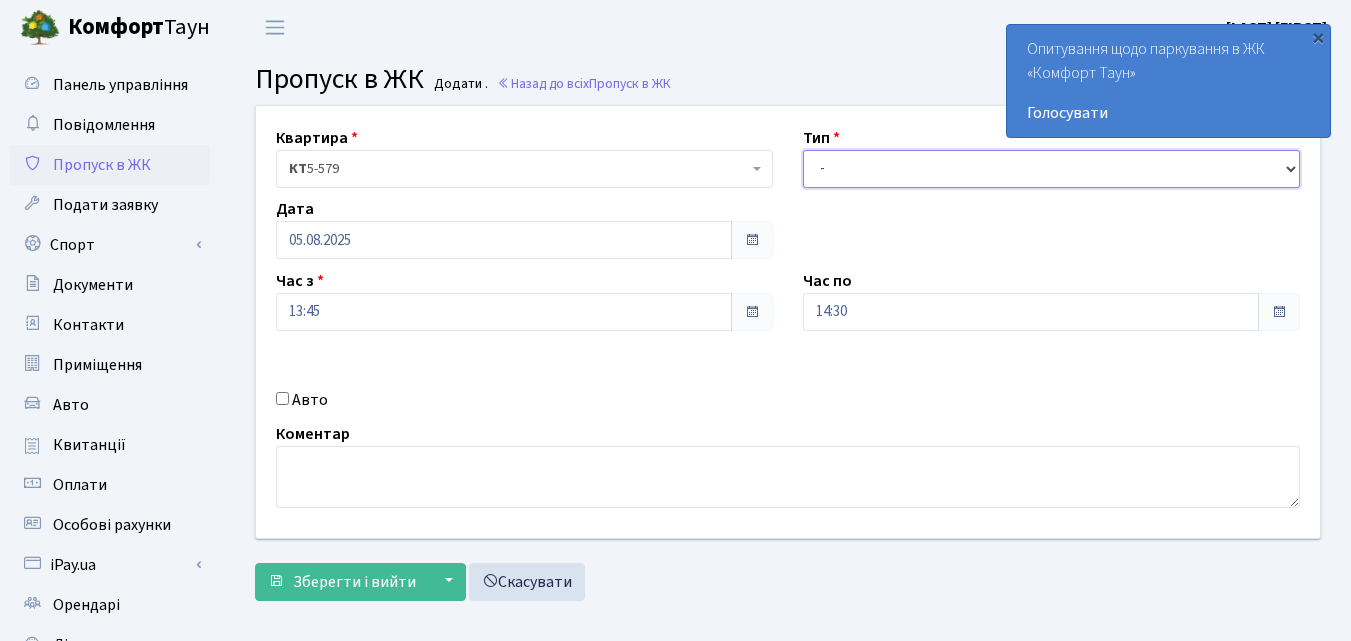 select on "1" 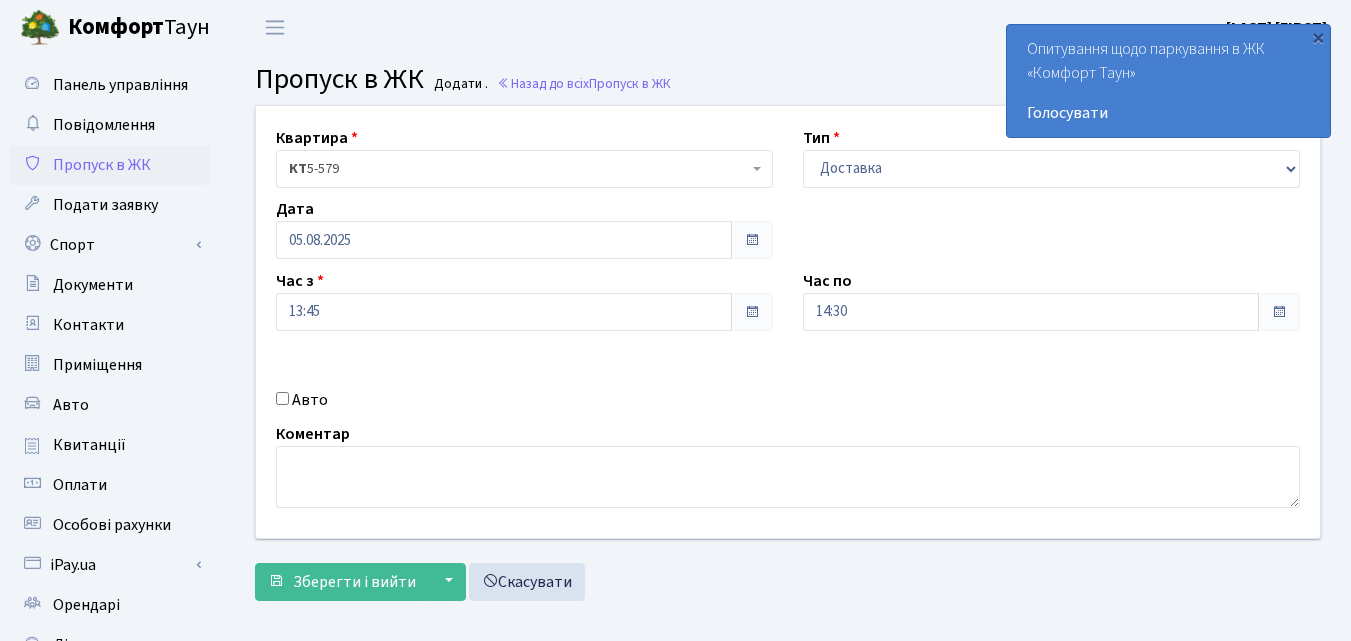click on "Коментар" at bounding box center (788, 465) 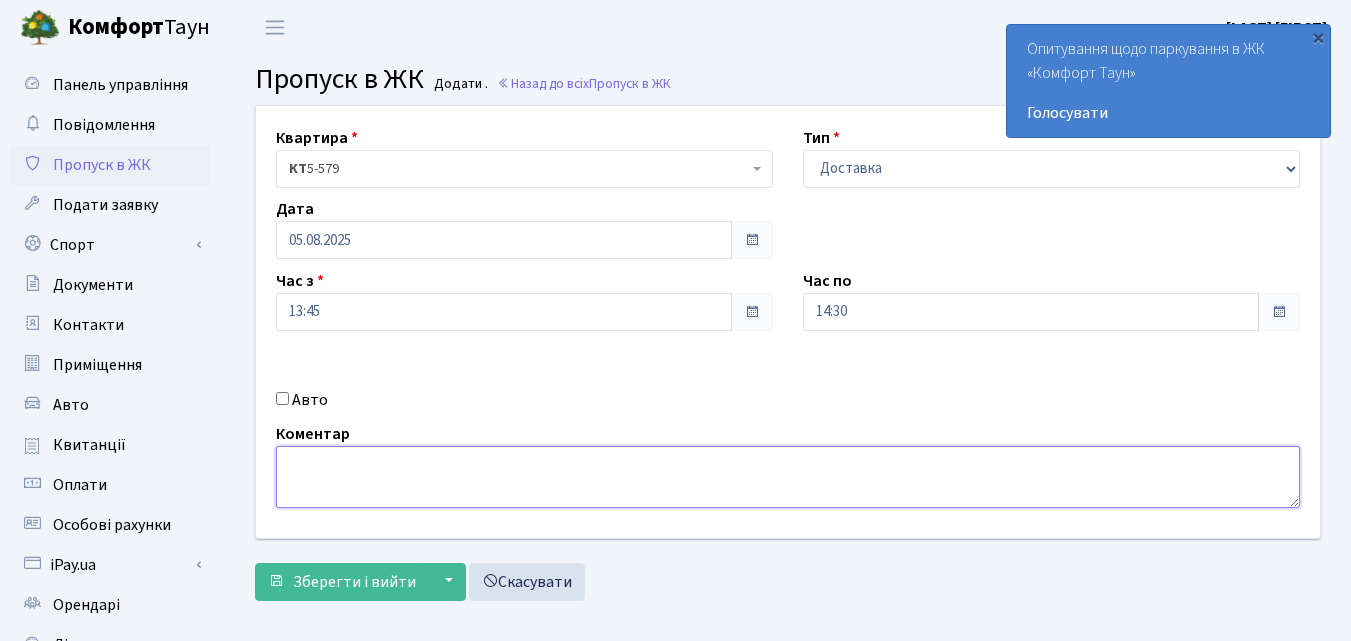 click at bounding box center [788, 477] 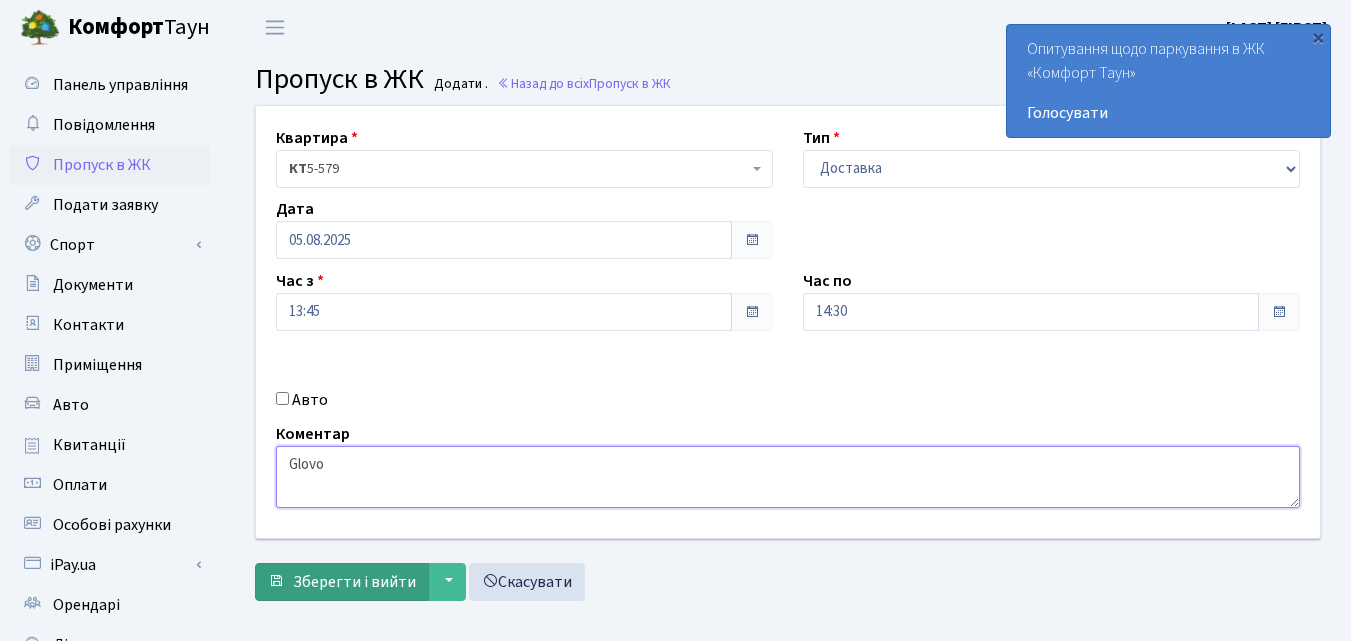 type on "Glovo" 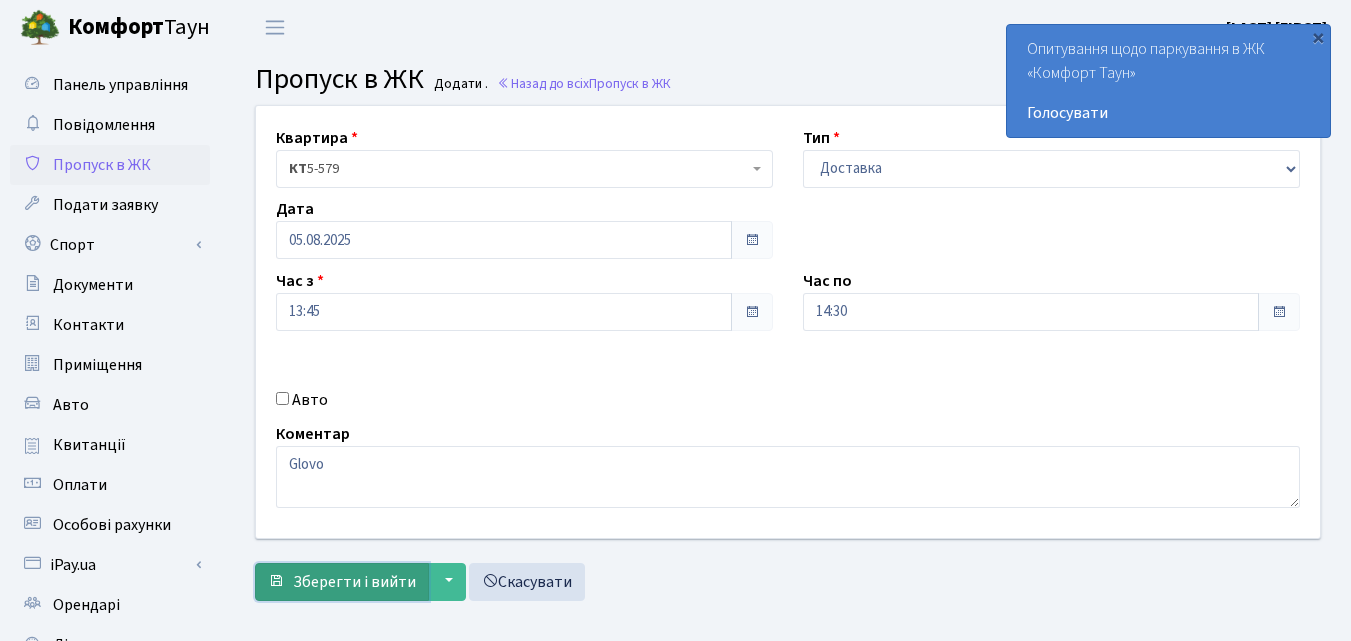 click on "Зберегти і вийти" at bounding box center (354, 582) 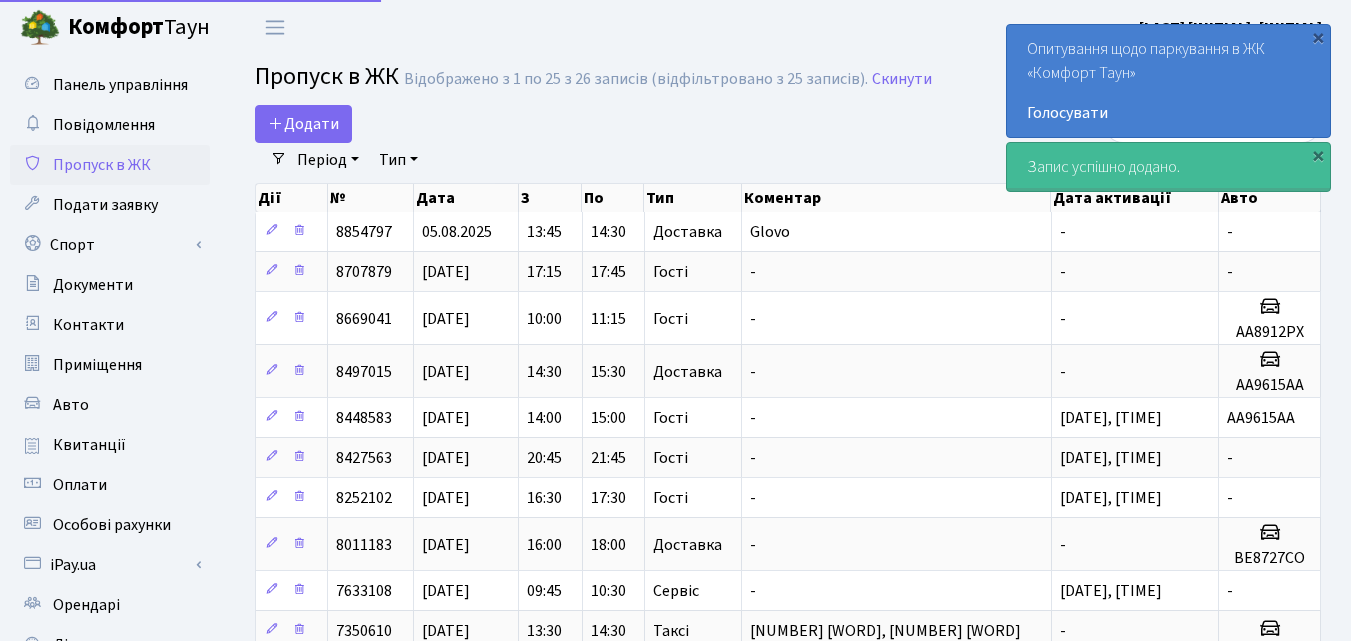 select on "25" 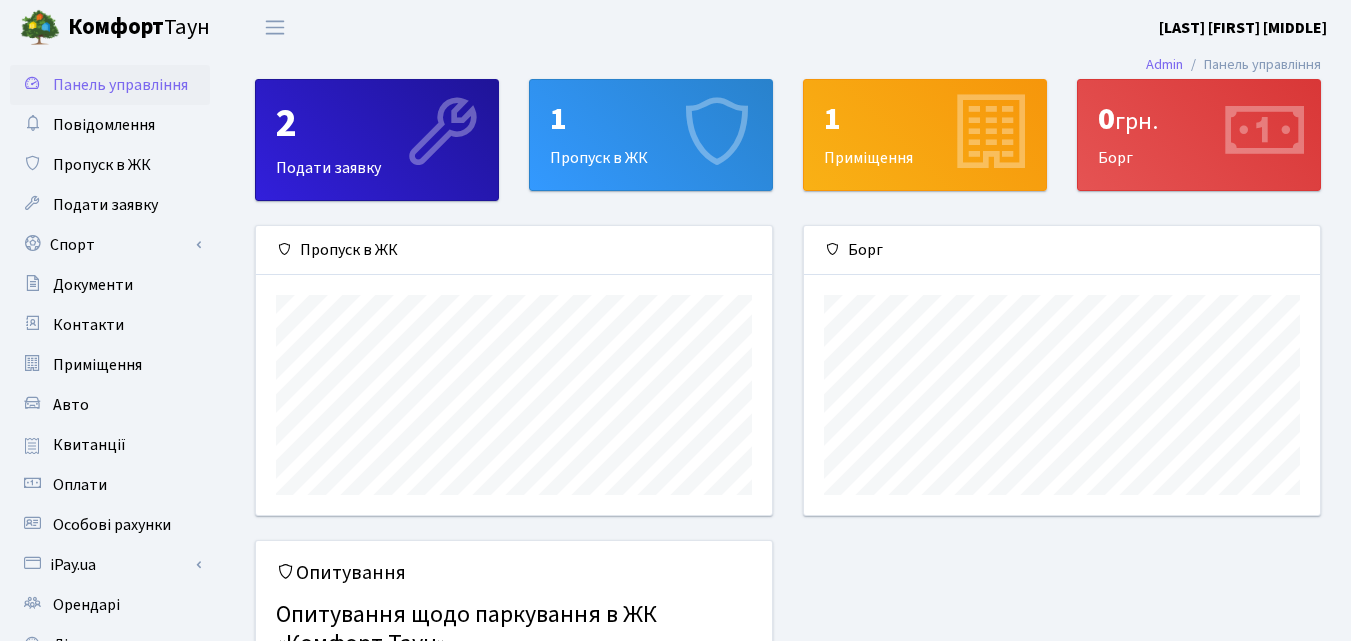 scroll, scrollTop: 0, scrollLeft: 0, axis: both 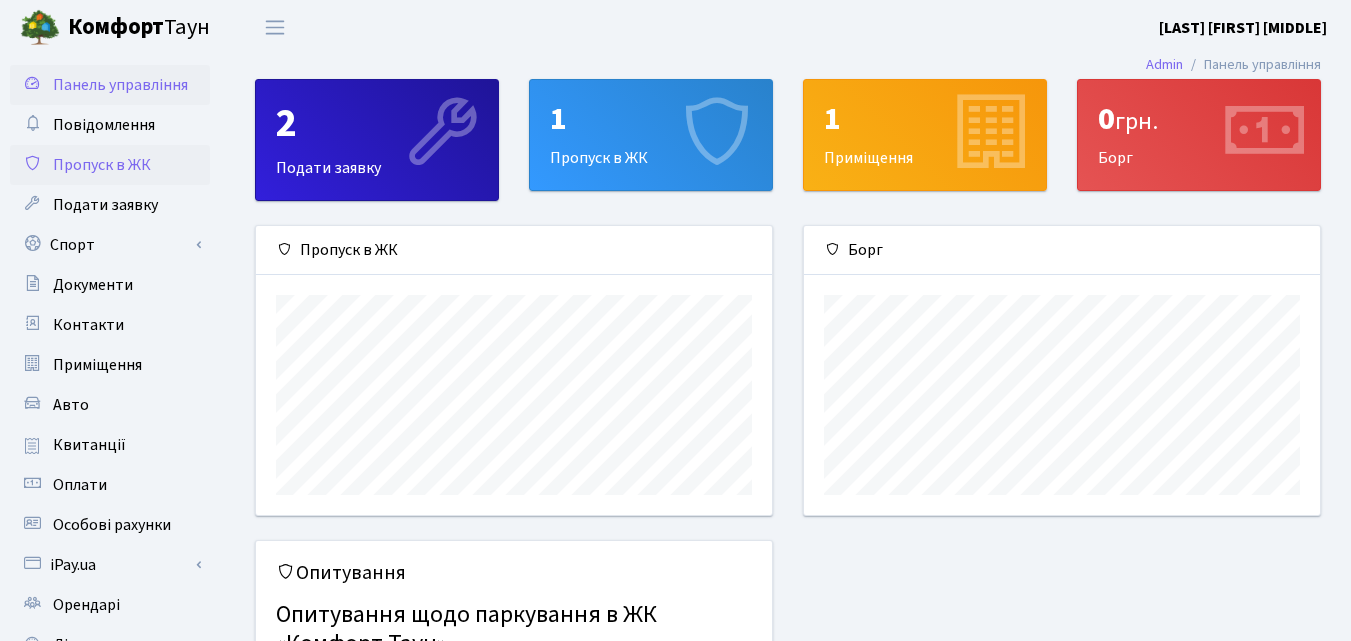 click on "Пропуск в ЖК" at bounding box center [110, 165] 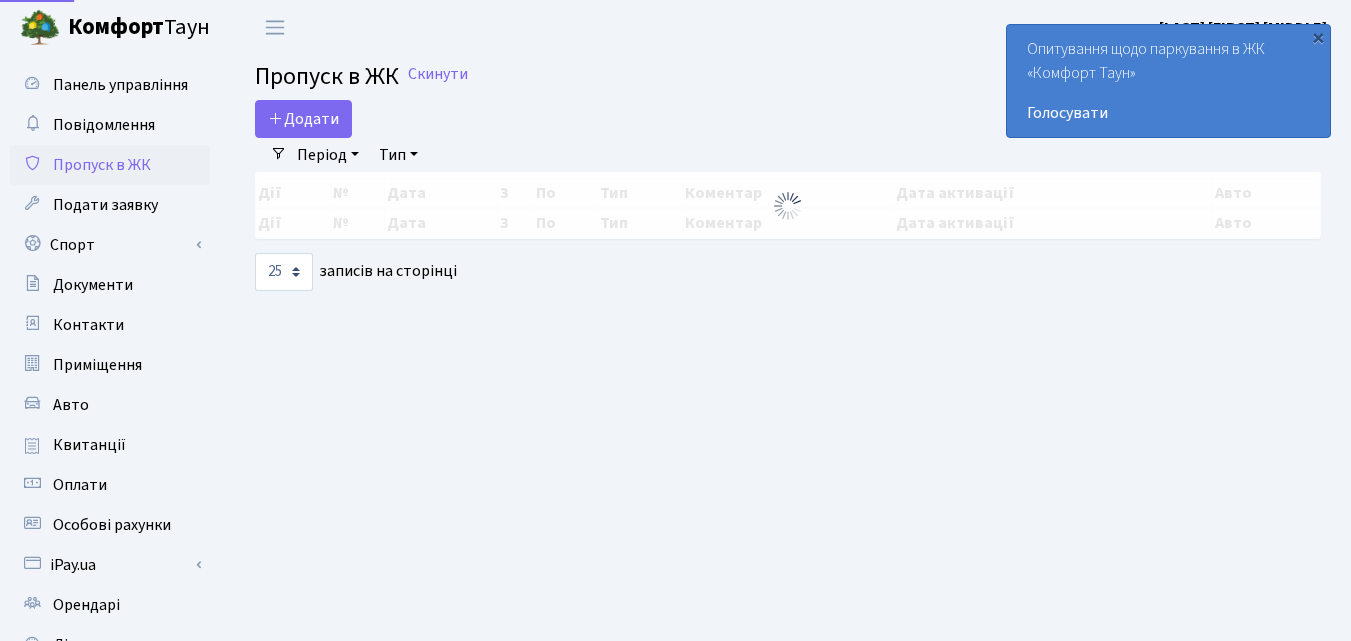 select on "25" 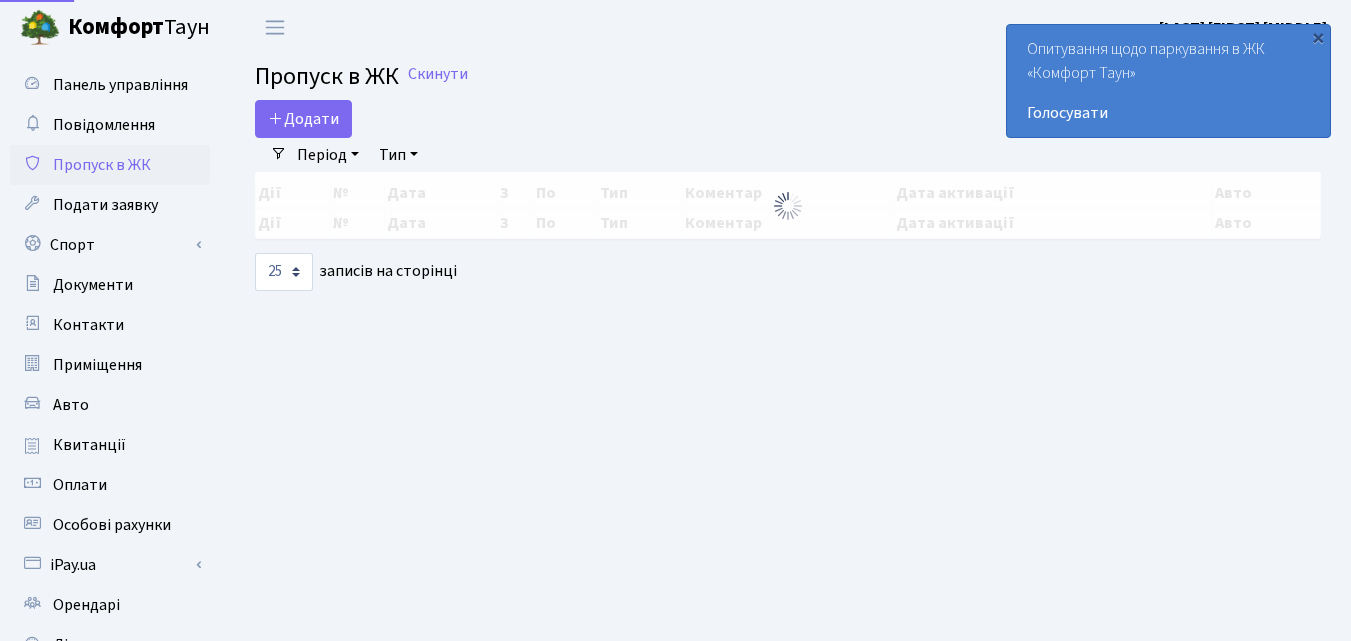 scroll, scrollTop: 0, scrollLeft: 0, axis: both 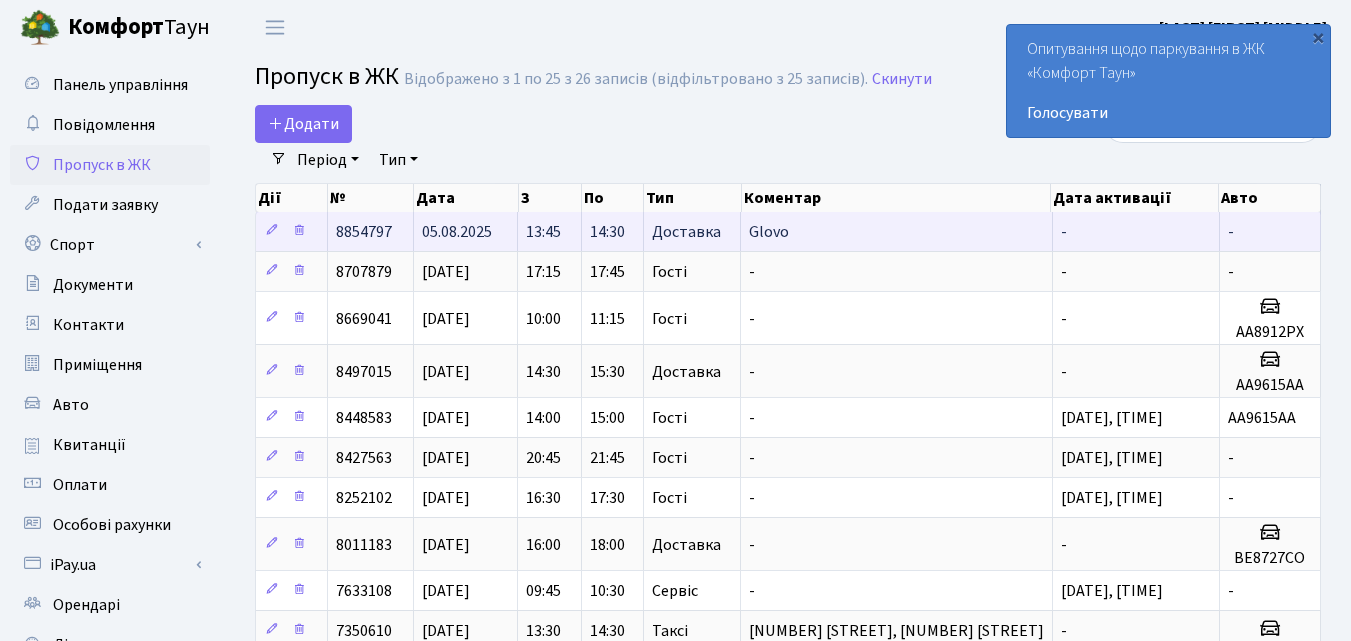 click on "05.08.2025" at bounding box center (457, 232) 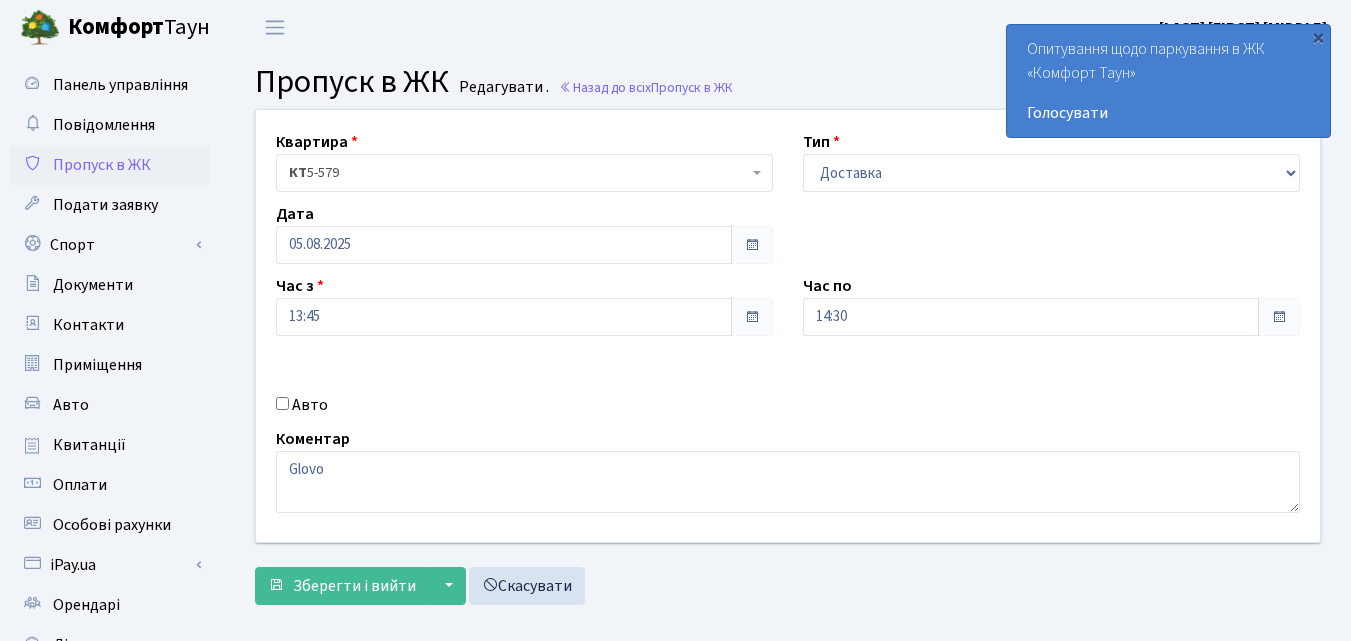 scroll, scrollTop: 0, scrollLeft: 0, axis: both 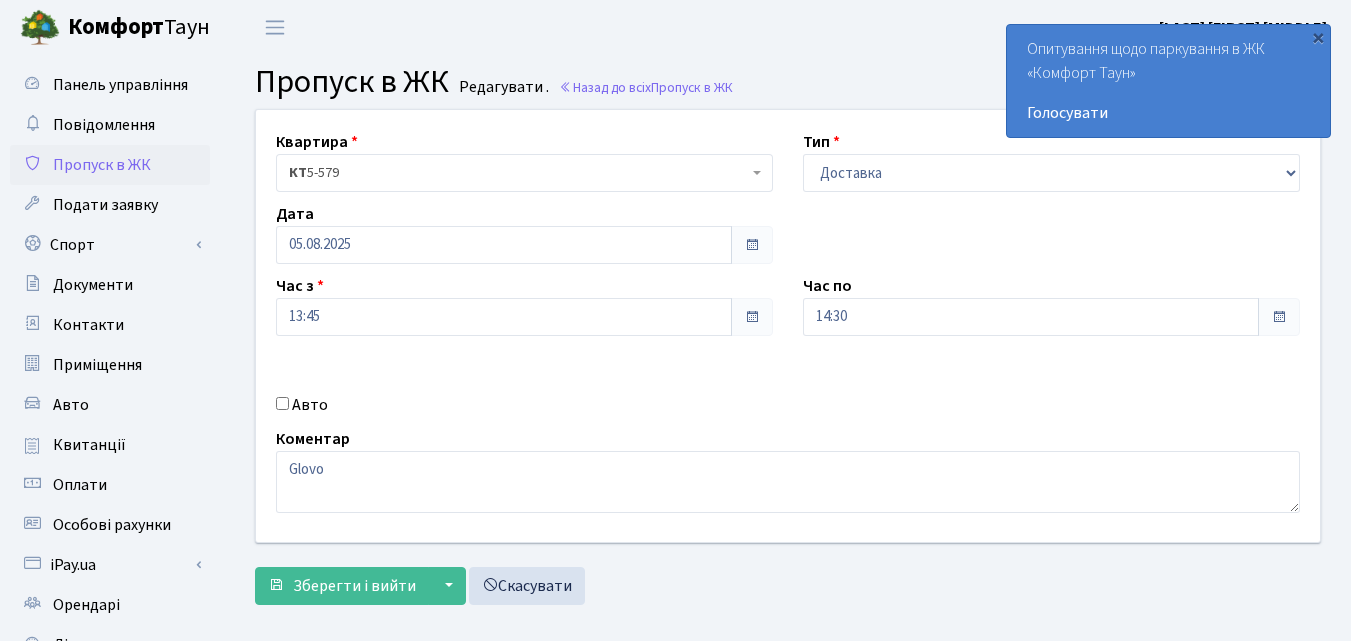 click at bounding box center [752, 317] 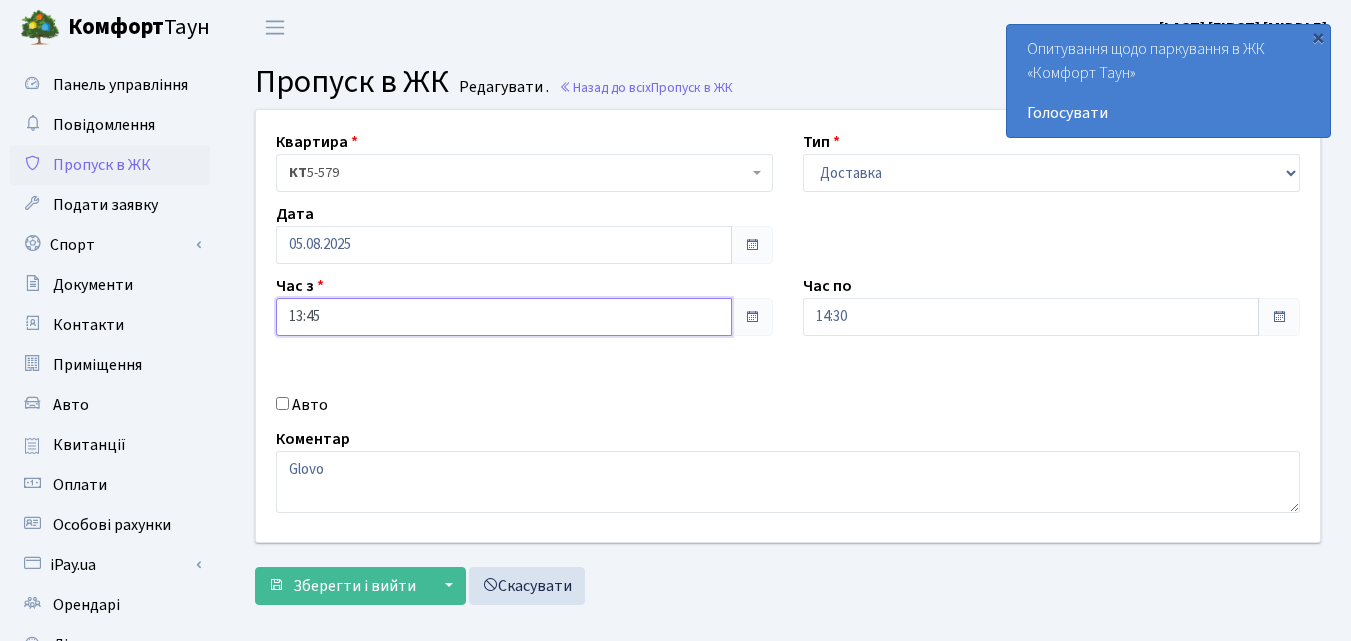 click on "13:45" at bounding box center (504, 317) 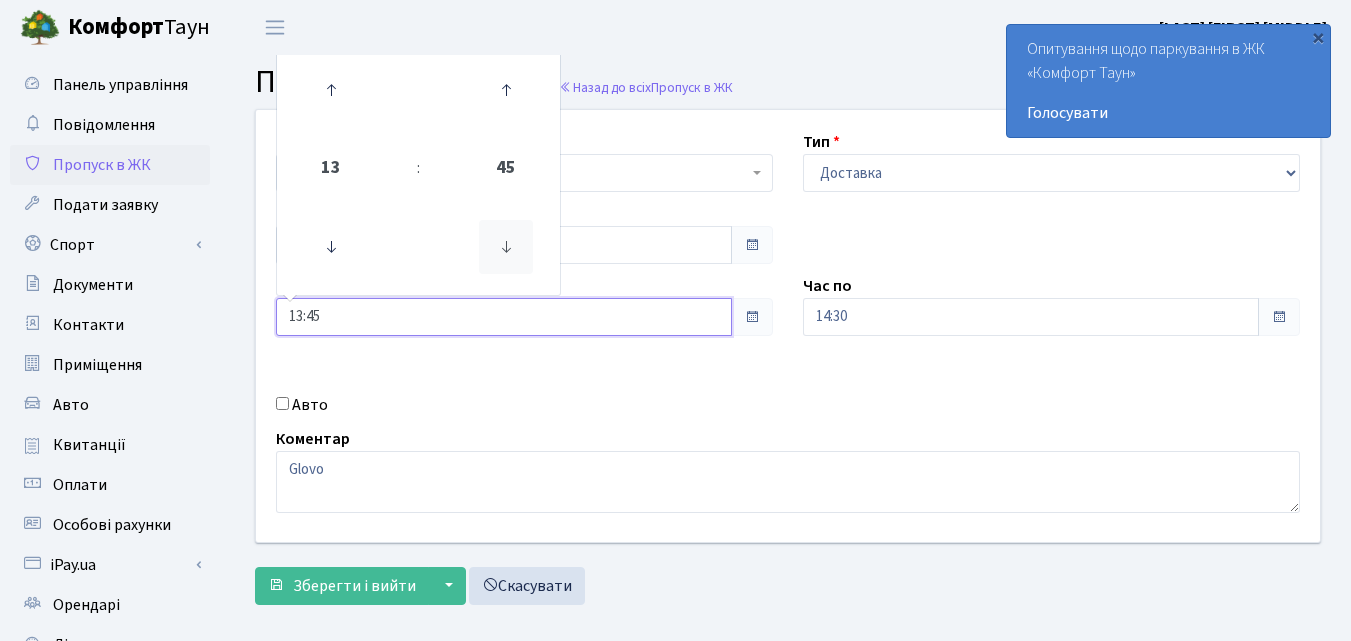 click at bounding box center (506, 247) 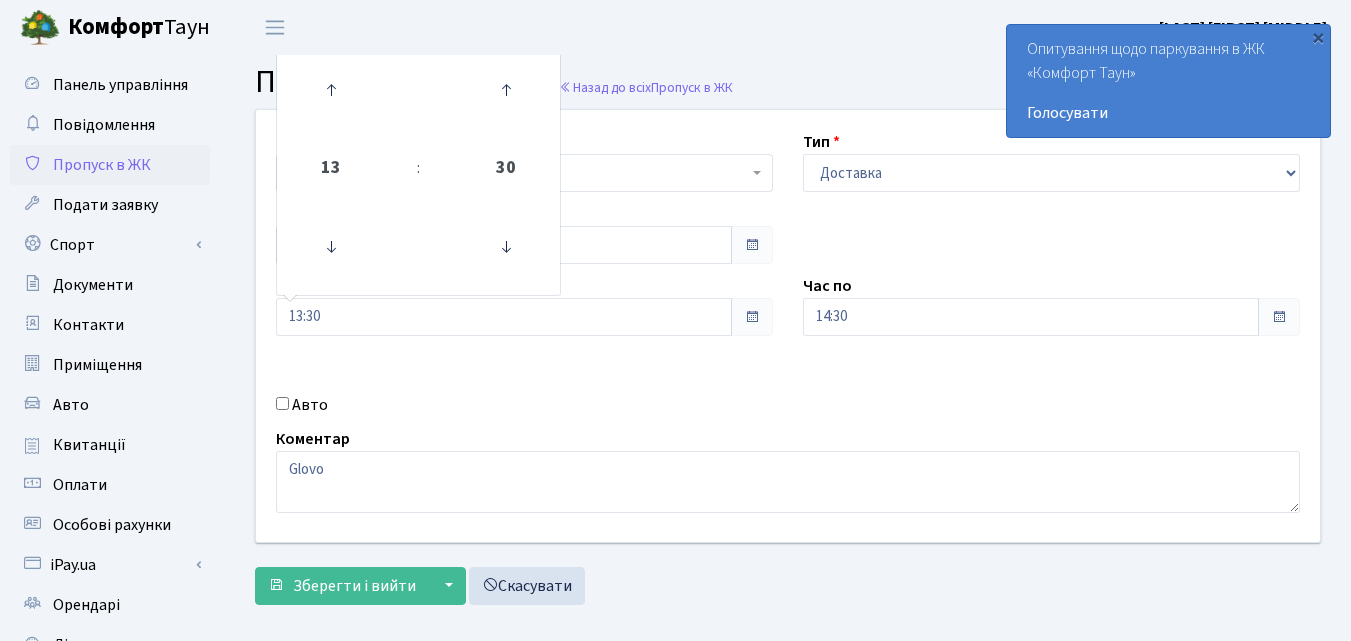 click on "Авто" at bounding box center [524, 405] 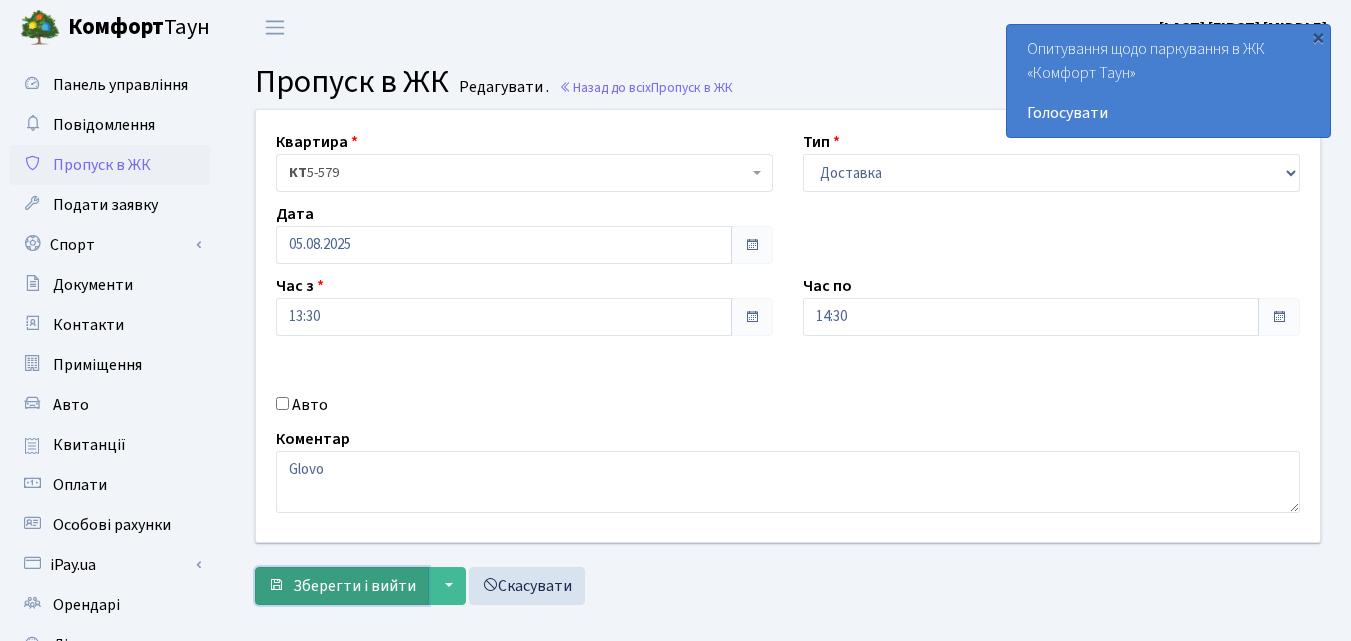 click on "Зберегти і вийти" at bounding box center (354, 586) 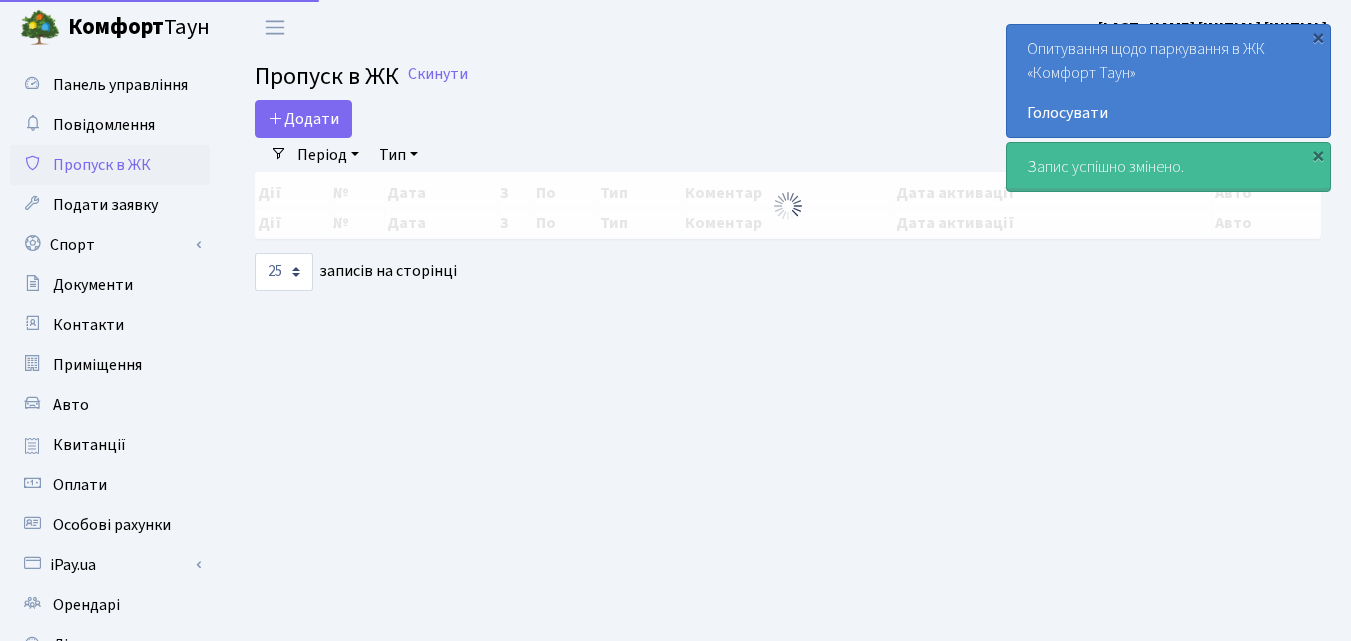 select on "25" 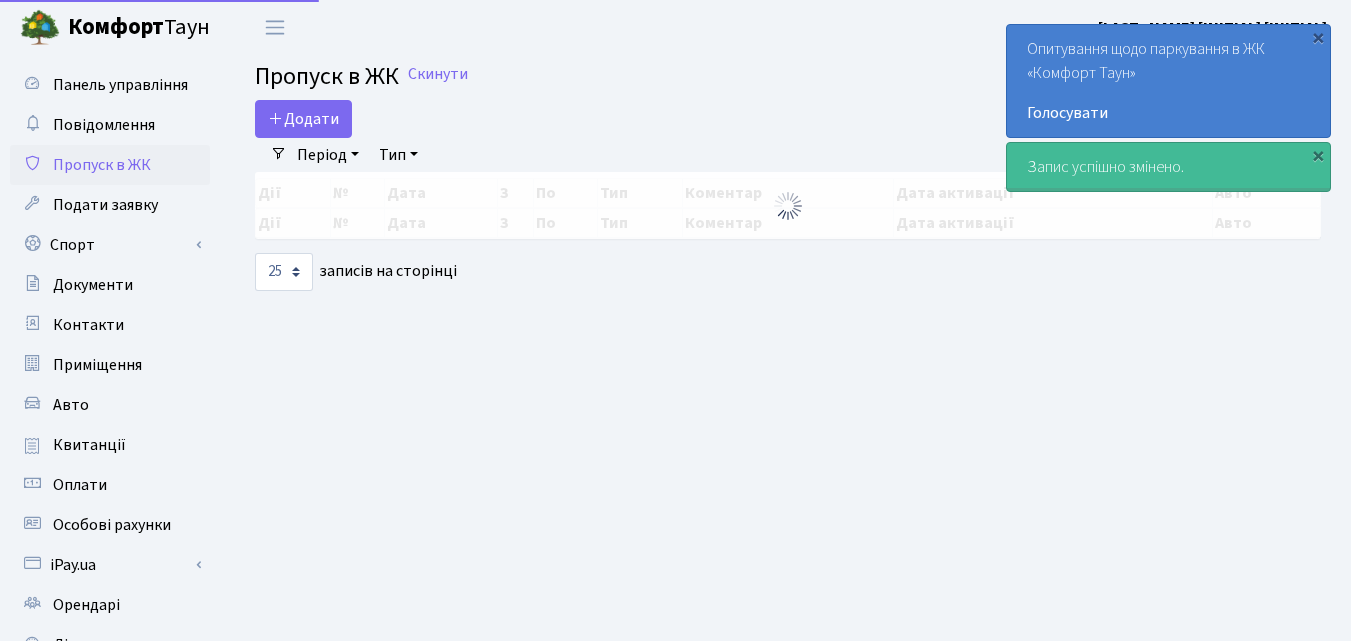 scroll, scrollTop: 0, scrollLeft: 0, axis: both 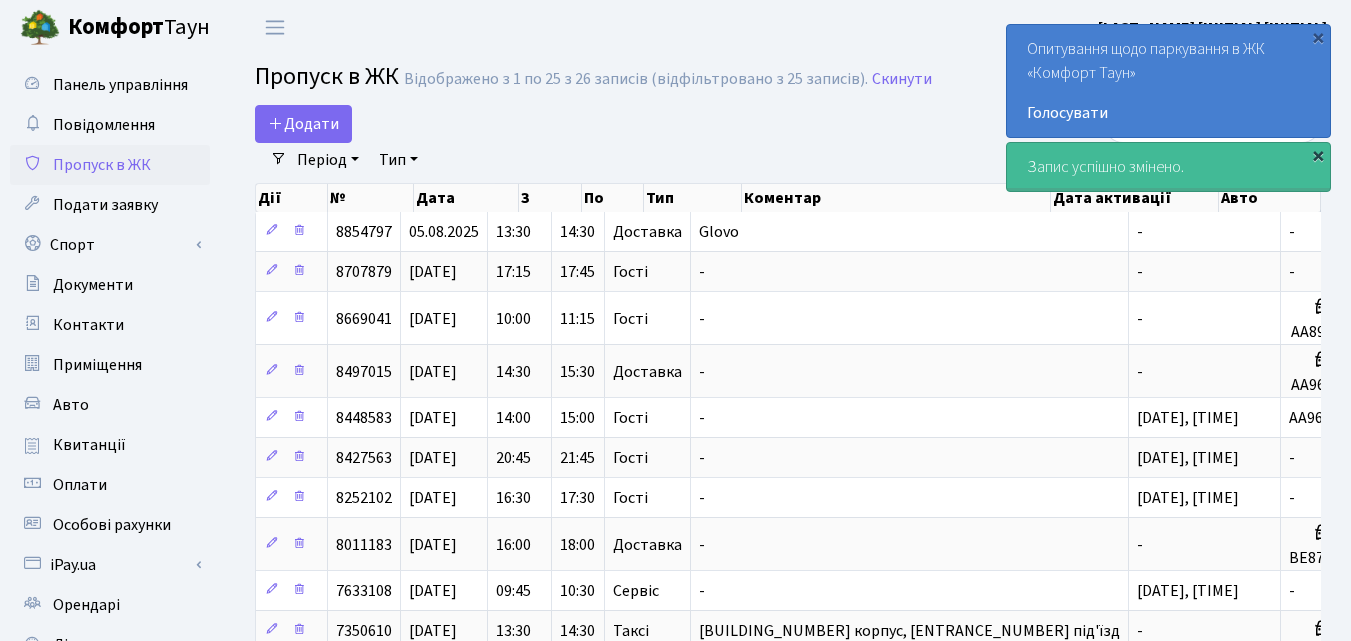 click on "×" at bounding box center [1318, 155] 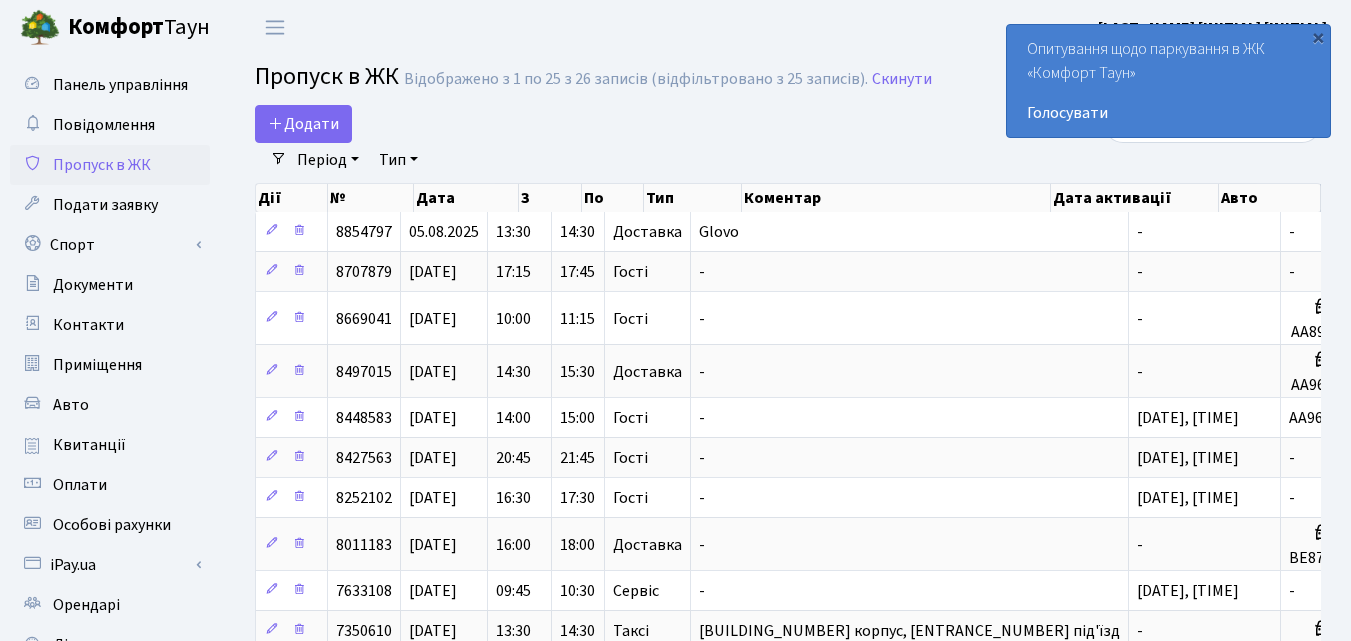 click on "Опитування щодо паркування в ЖК «Комфорт Таун»  Голосувати" at bounding box center (1168, 81) 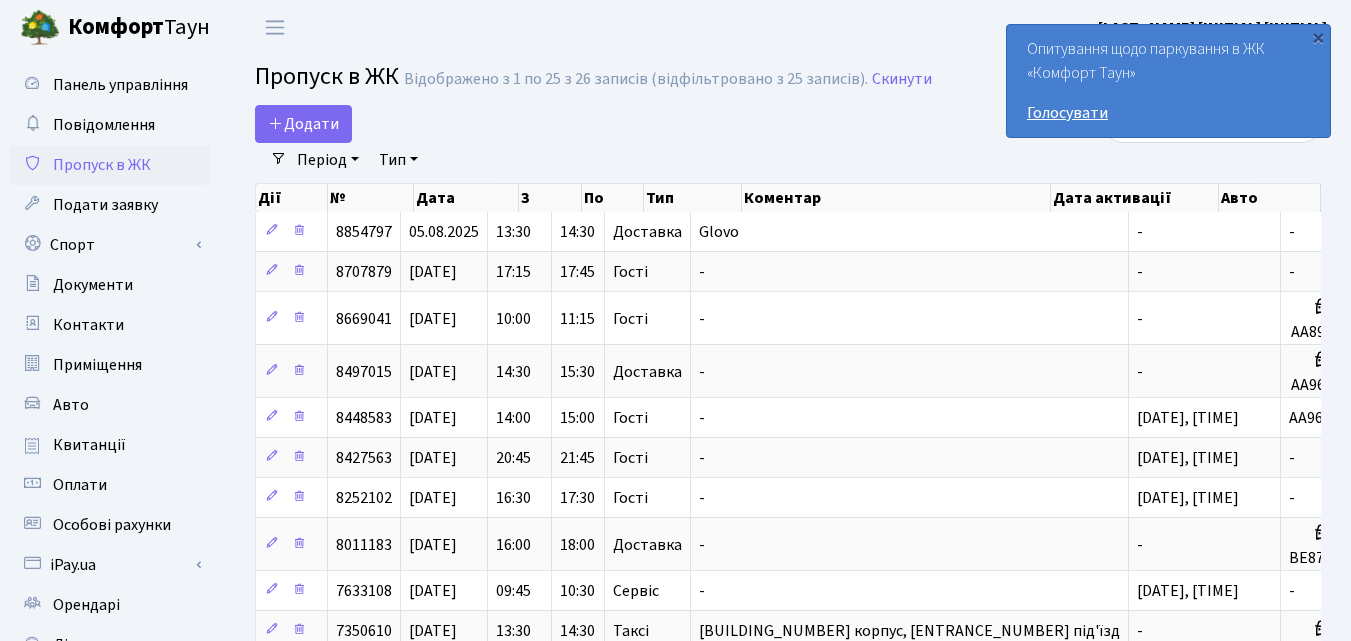 click on "Голосувати" at bounding box center (1168, 113) 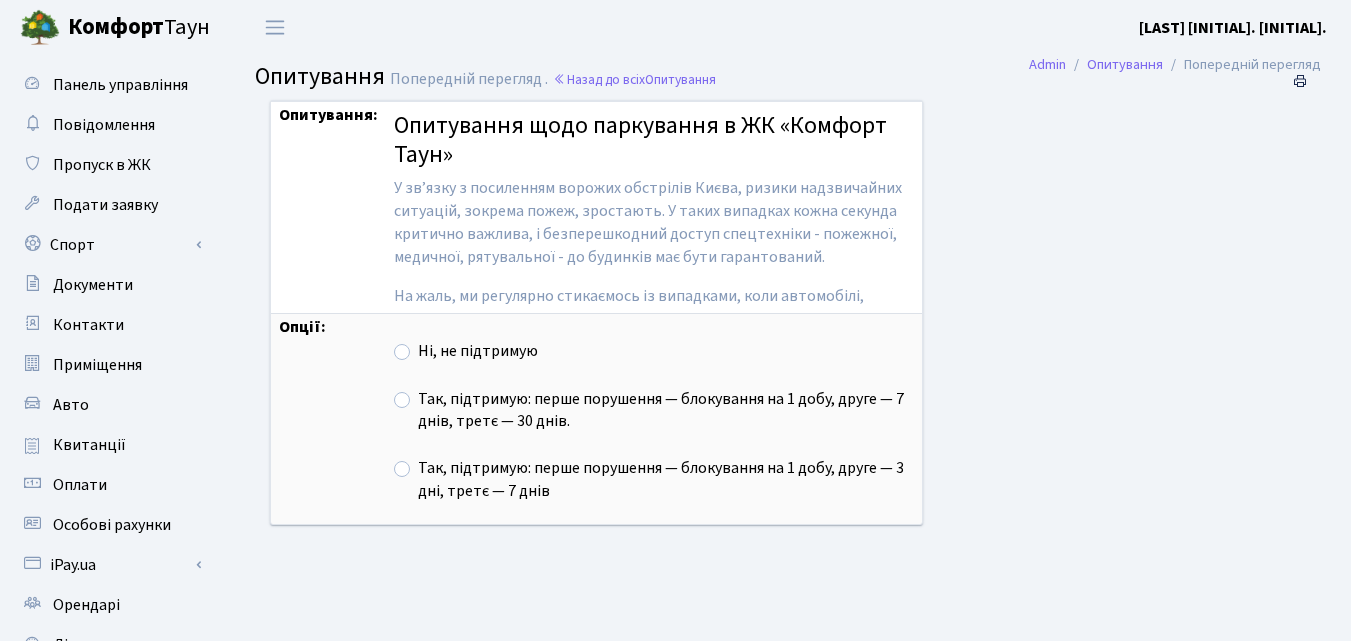 scroll, scrollTop: 0, scrollLeft: 0, axis: both 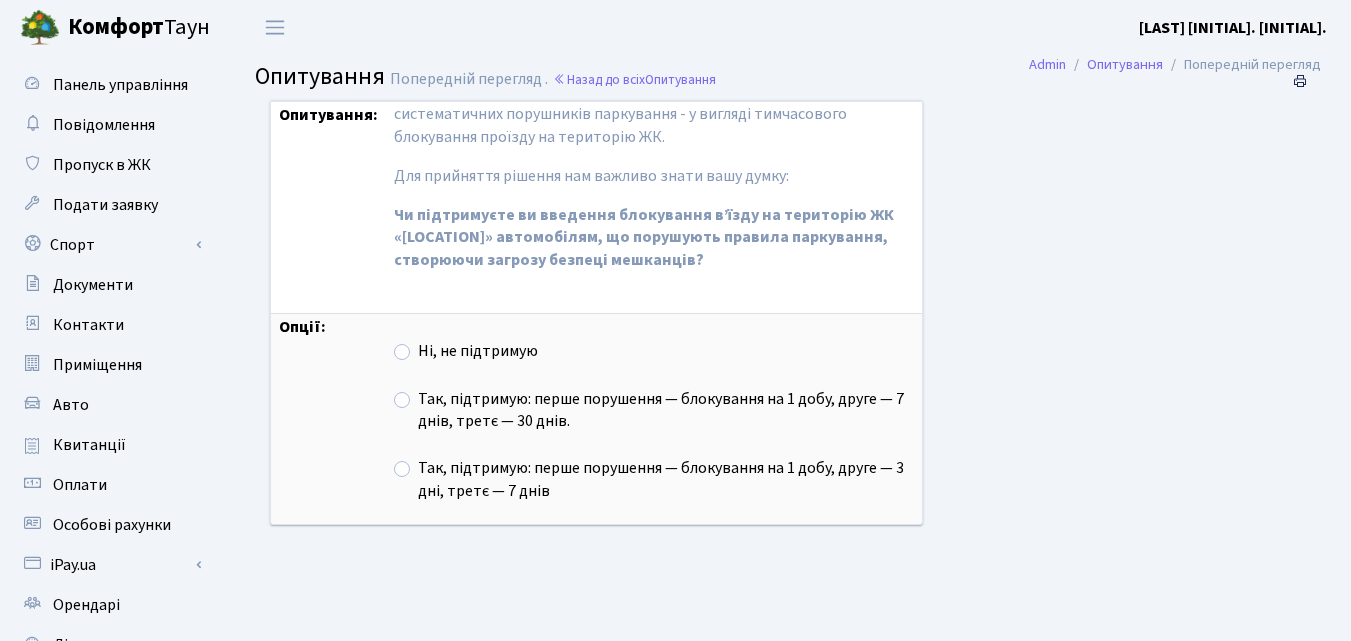 click on "Так, підтримую: перше порушення — блокування на 1 добу, друге — 7 днів, третє — 30 днів." at bounding box center (666, 411) 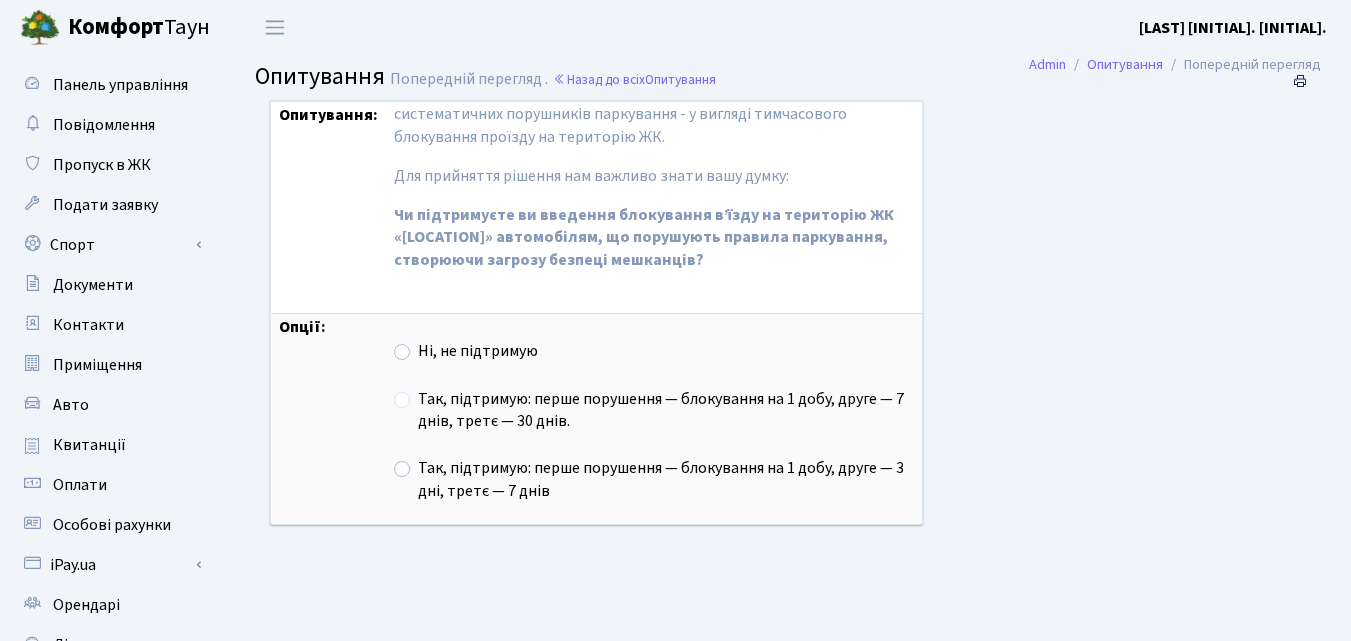 click on "Так, підтримую: перше порушення — блокування на 1 добу, друге — 7 днів, третє — 30 днів." at bounding box center [424, 394] 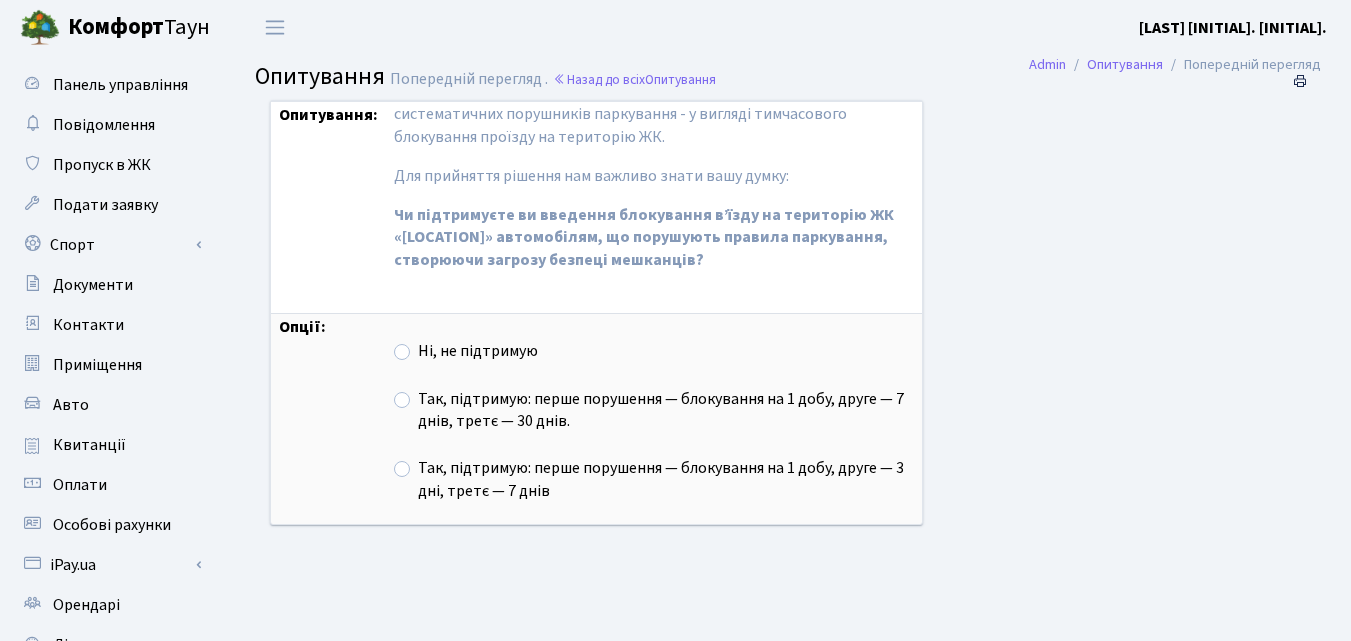 radio on "true" 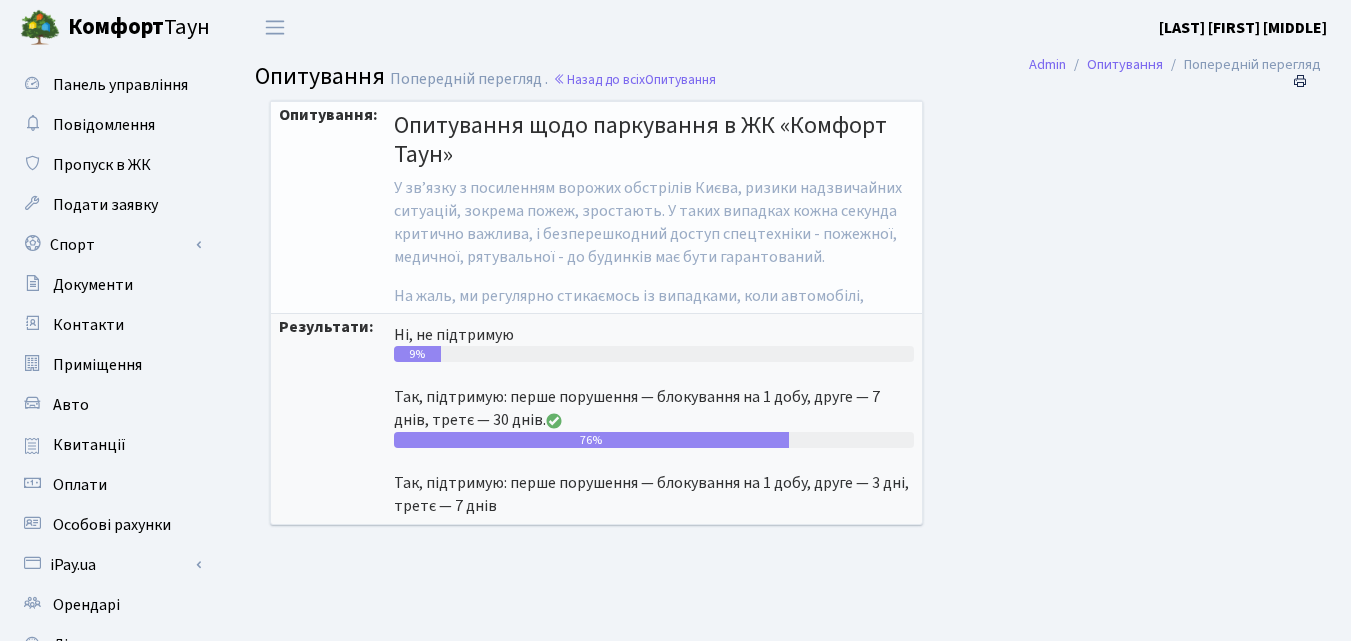 scroll, scrollTop: 0, scrollLeft: 0, axis: both 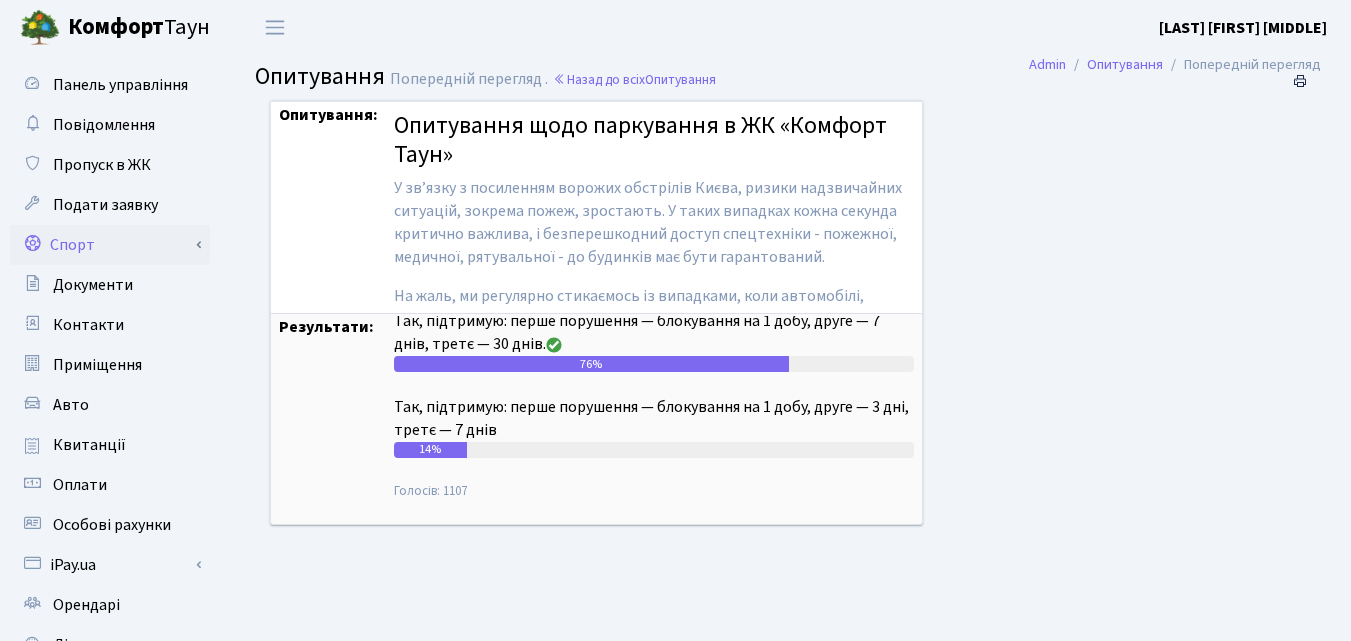 click on "Спорт" at bounding box center (110, 245) 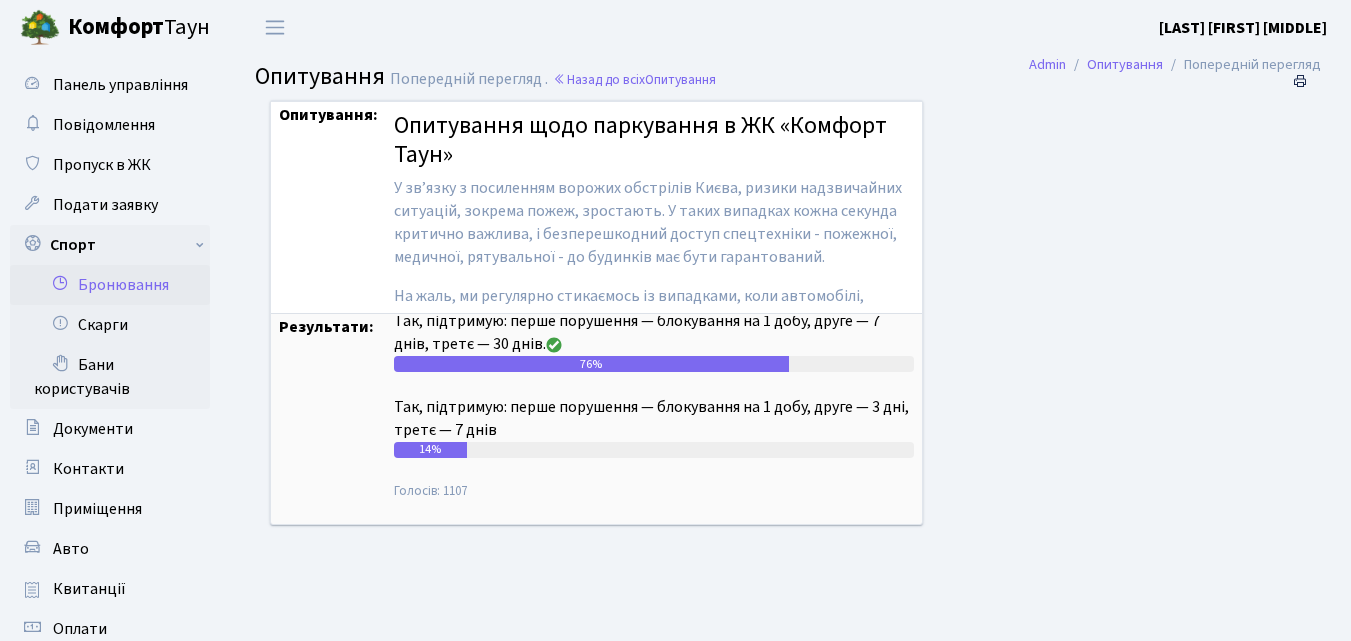 click on "Бронювання" at bounding box center (110, 285) 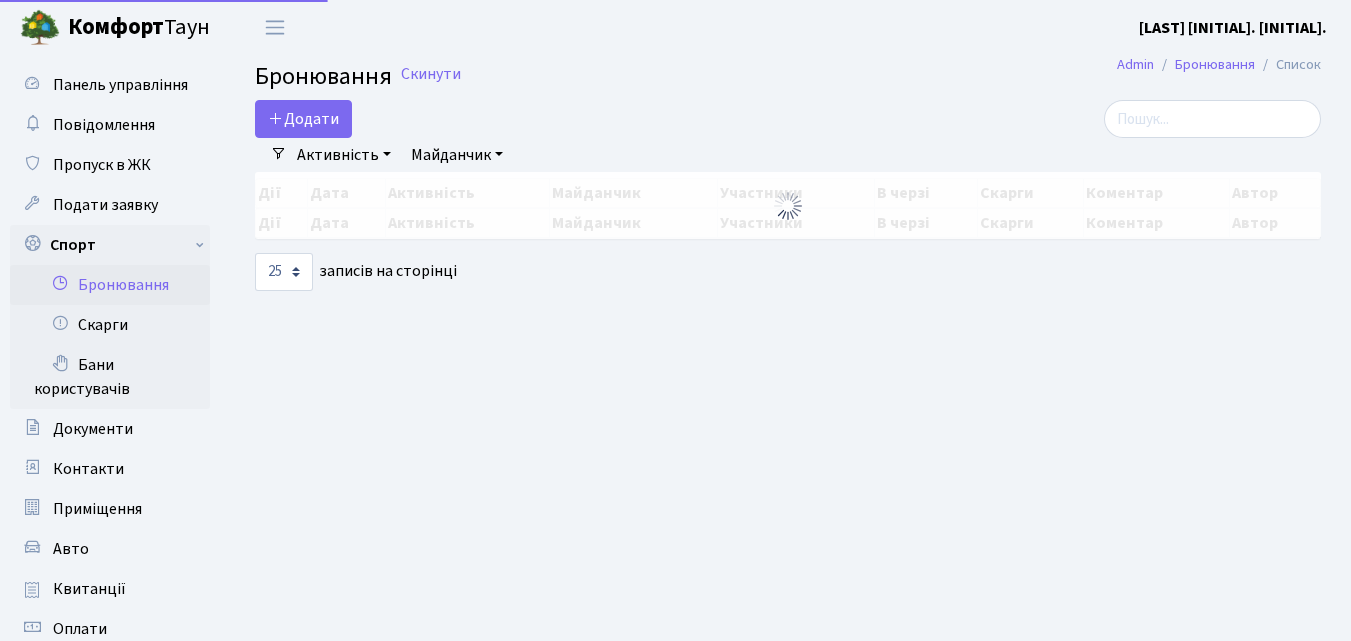 select on "25" 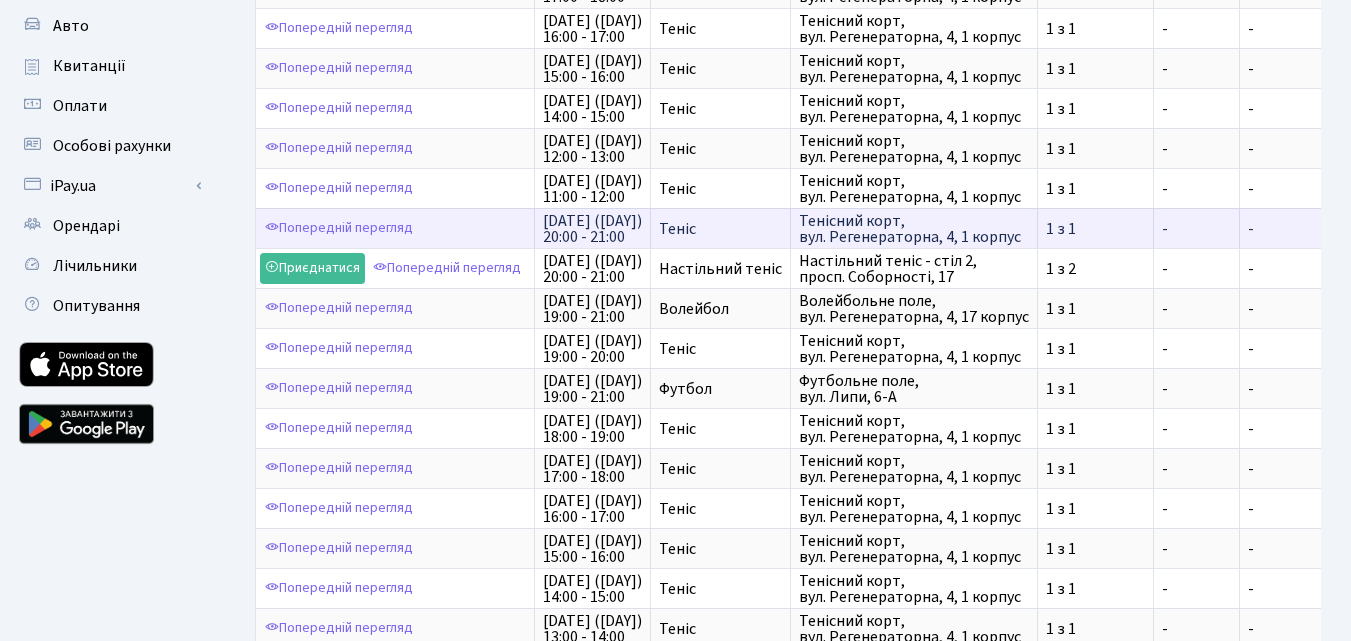 scroll, scrollTop: 621, scrollLeft: 0, axis: vertical 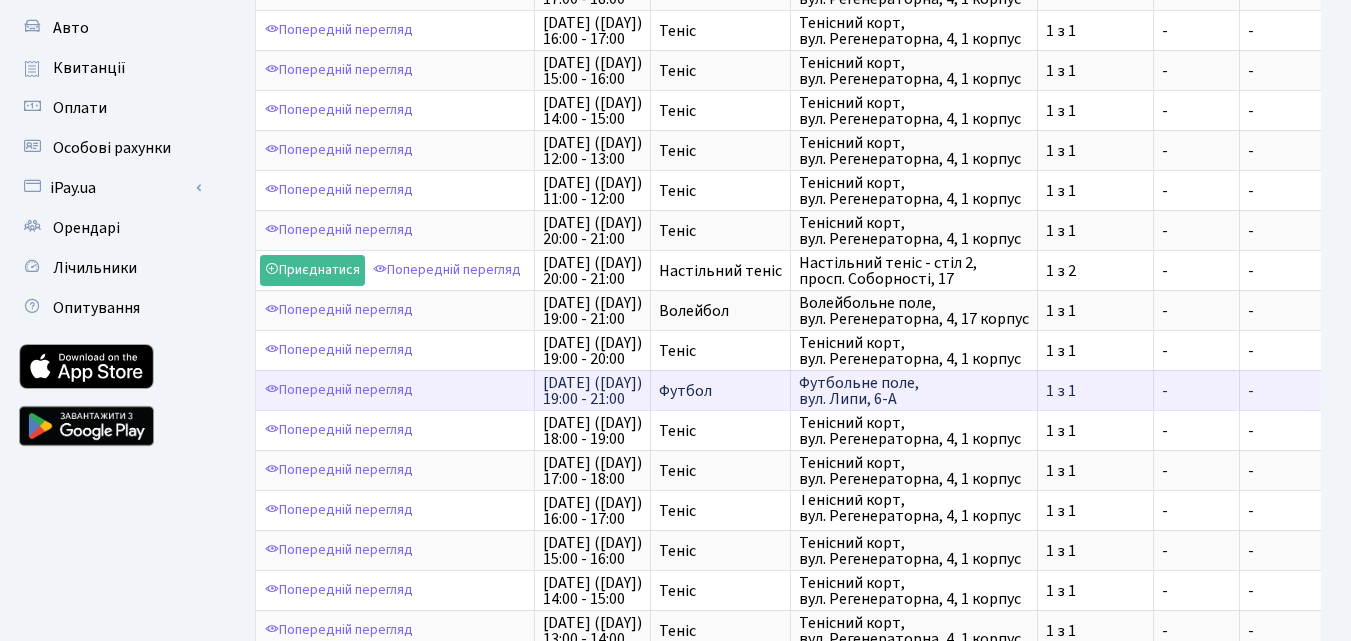 click on "Футбольне поле,  вул. Липи, 6-А" at bounding box center (914, 391) 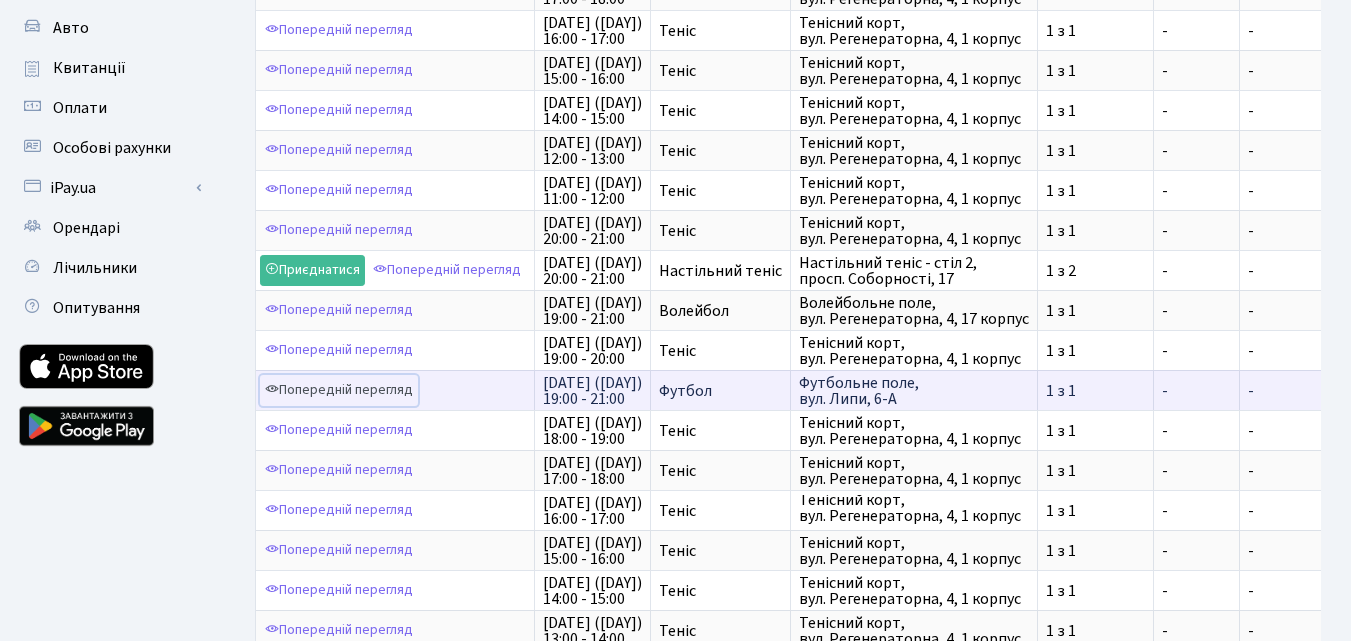 click on "Попередній перегляд" at bounding box center [339, 390] 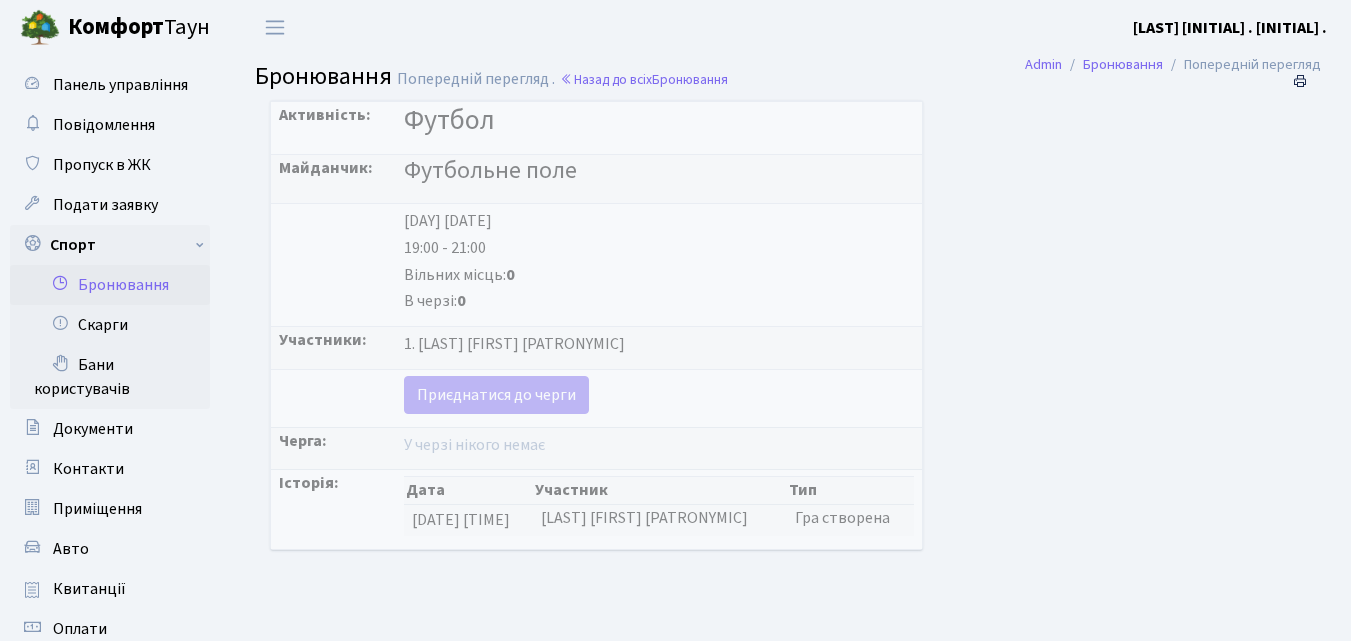 scroll, scrollTop: 0, scrollLeft: 0, axis: both 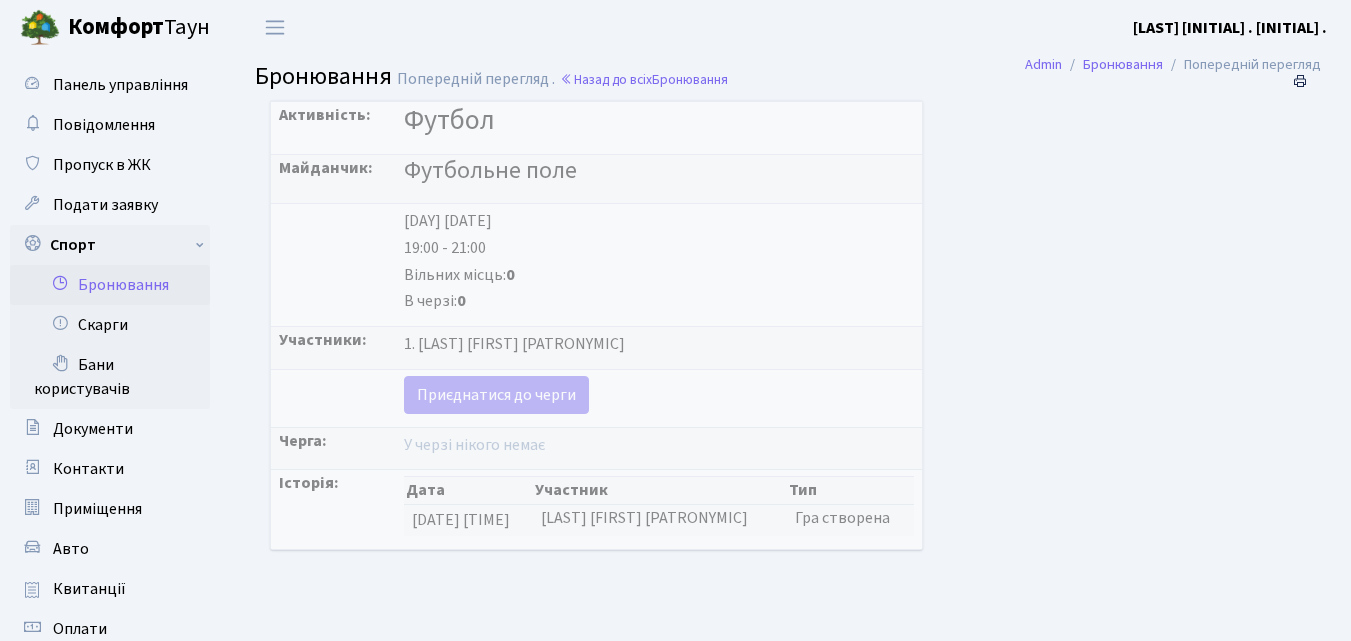 click on "Комфорт" at bounding box center [116, 27] 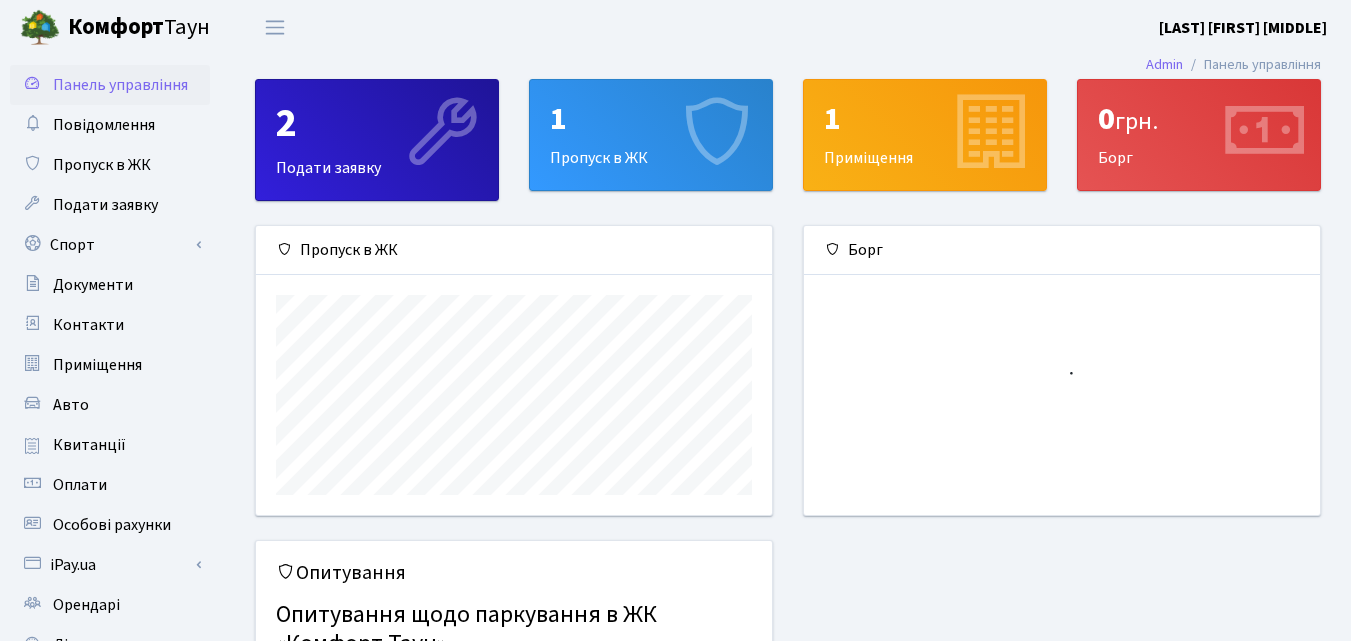 scroll, scrollTop: 0, scrollLeft: 0, axis: both 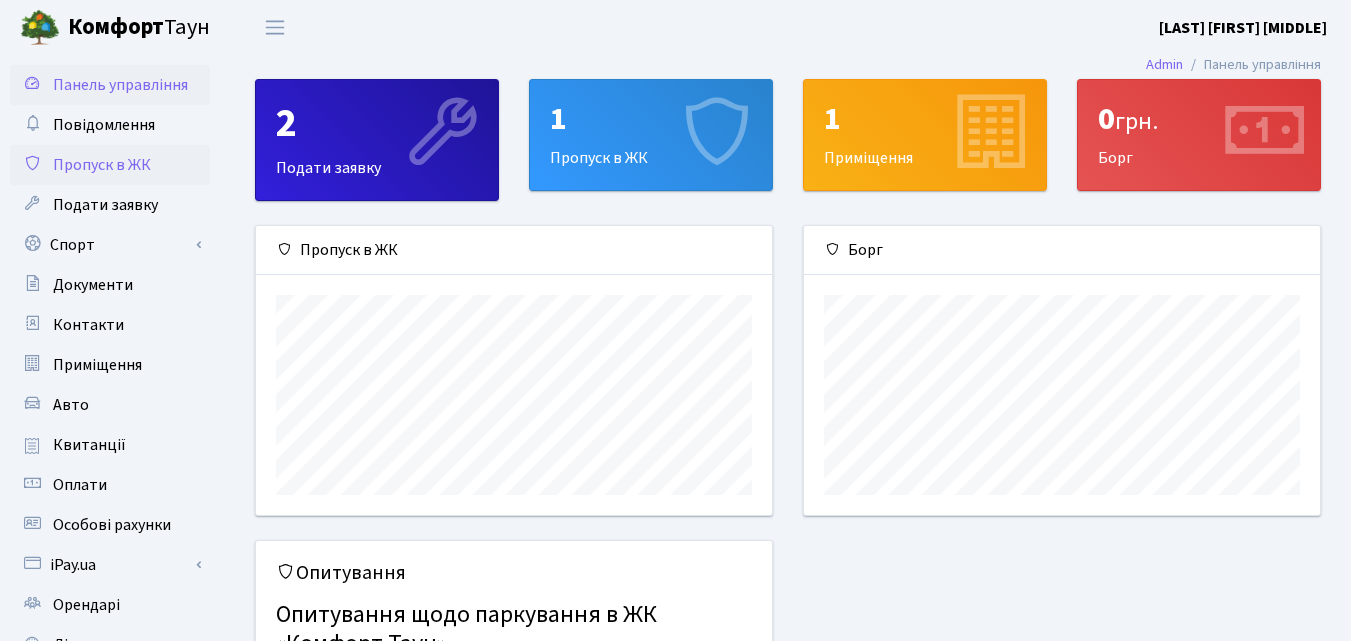 click on "Пропуск в ЖК" at bounding box center [110, 165] 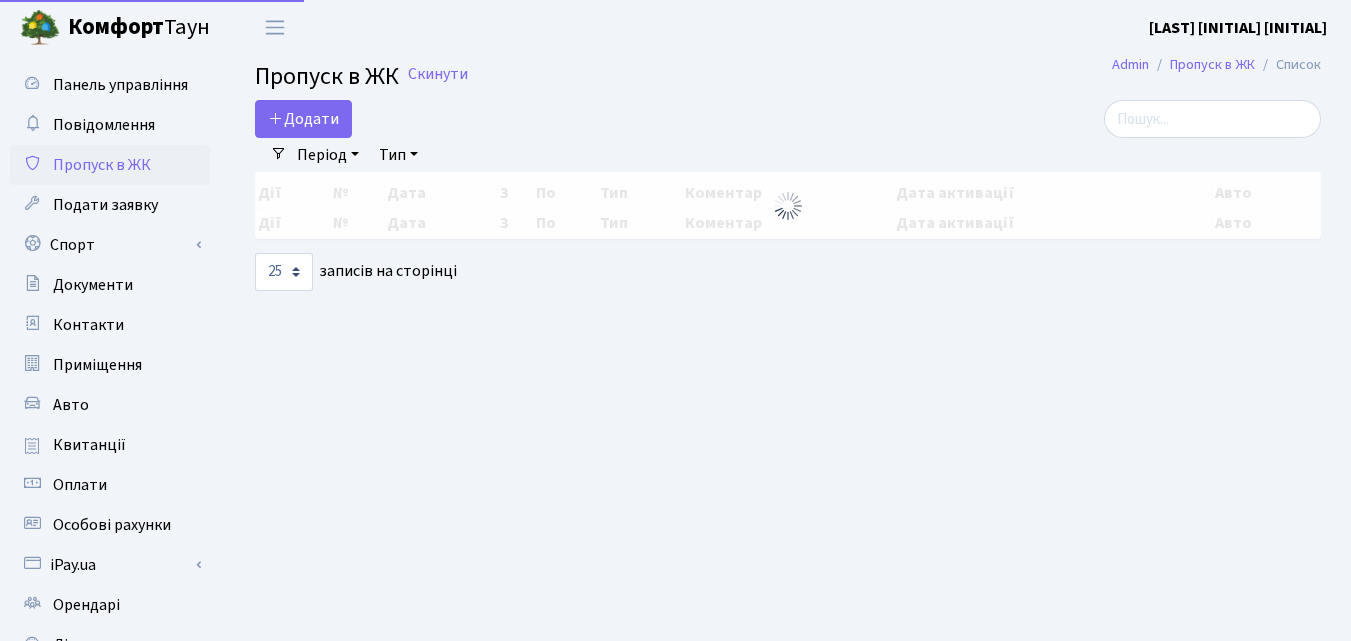 select on "25" 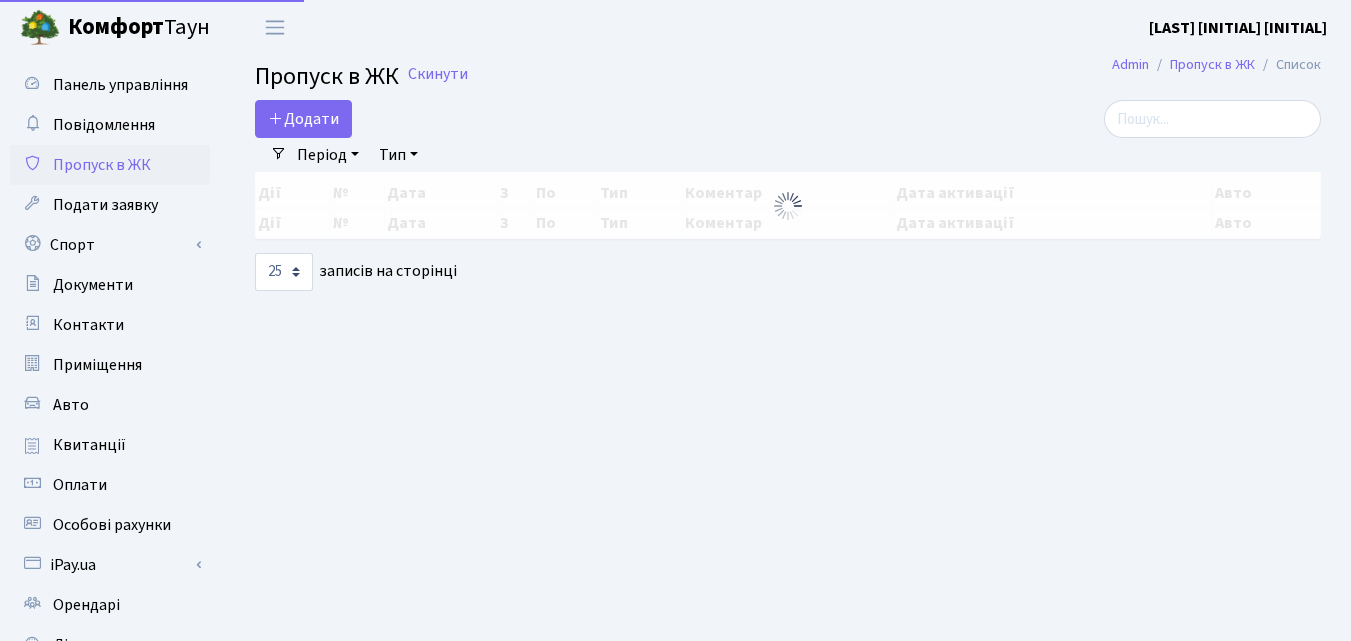 scroll, scrollTop: 0, scrollLeft: 0, axis: both 